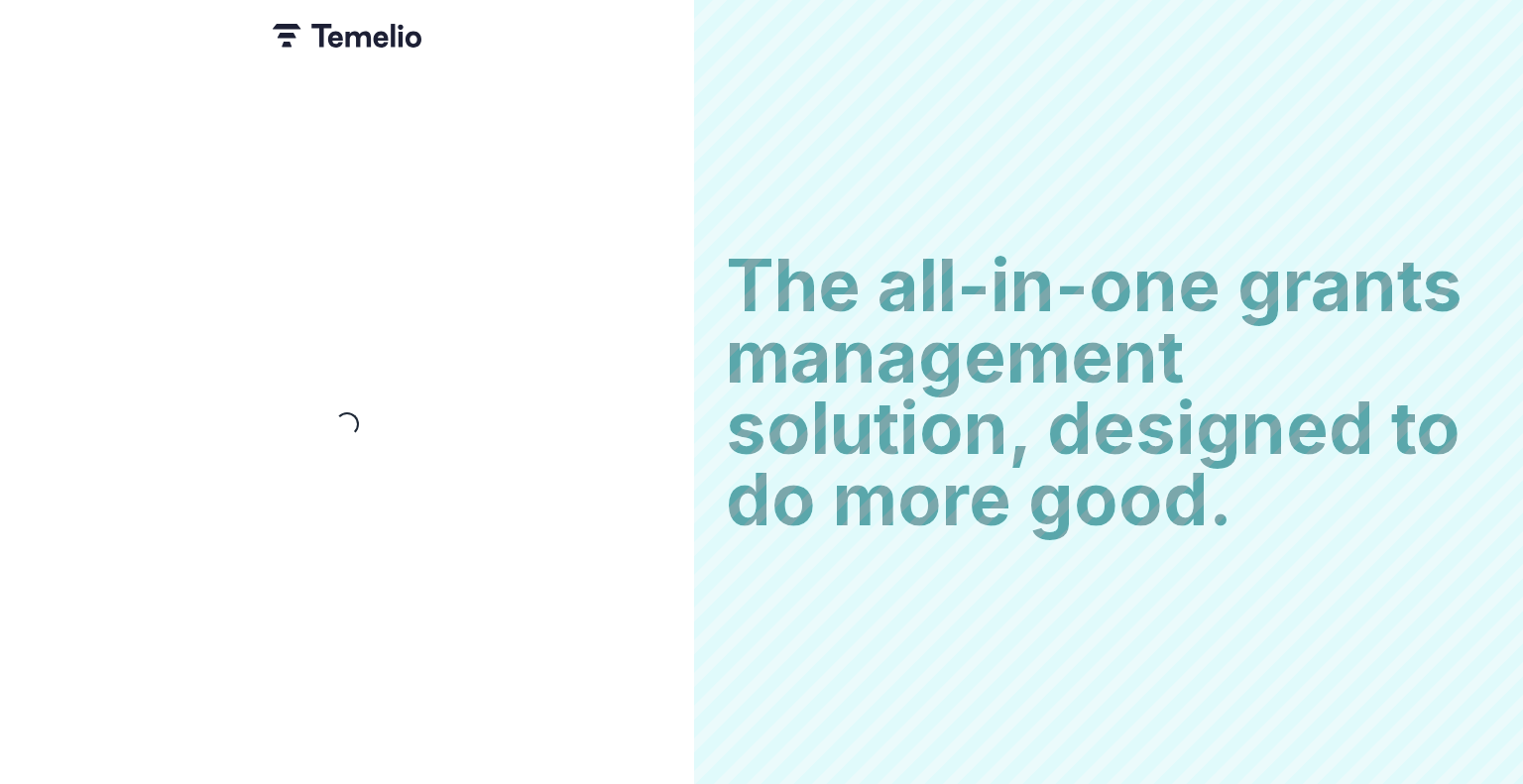 scroll, scrollTop: 0, scrollLeft: 0, axis: both 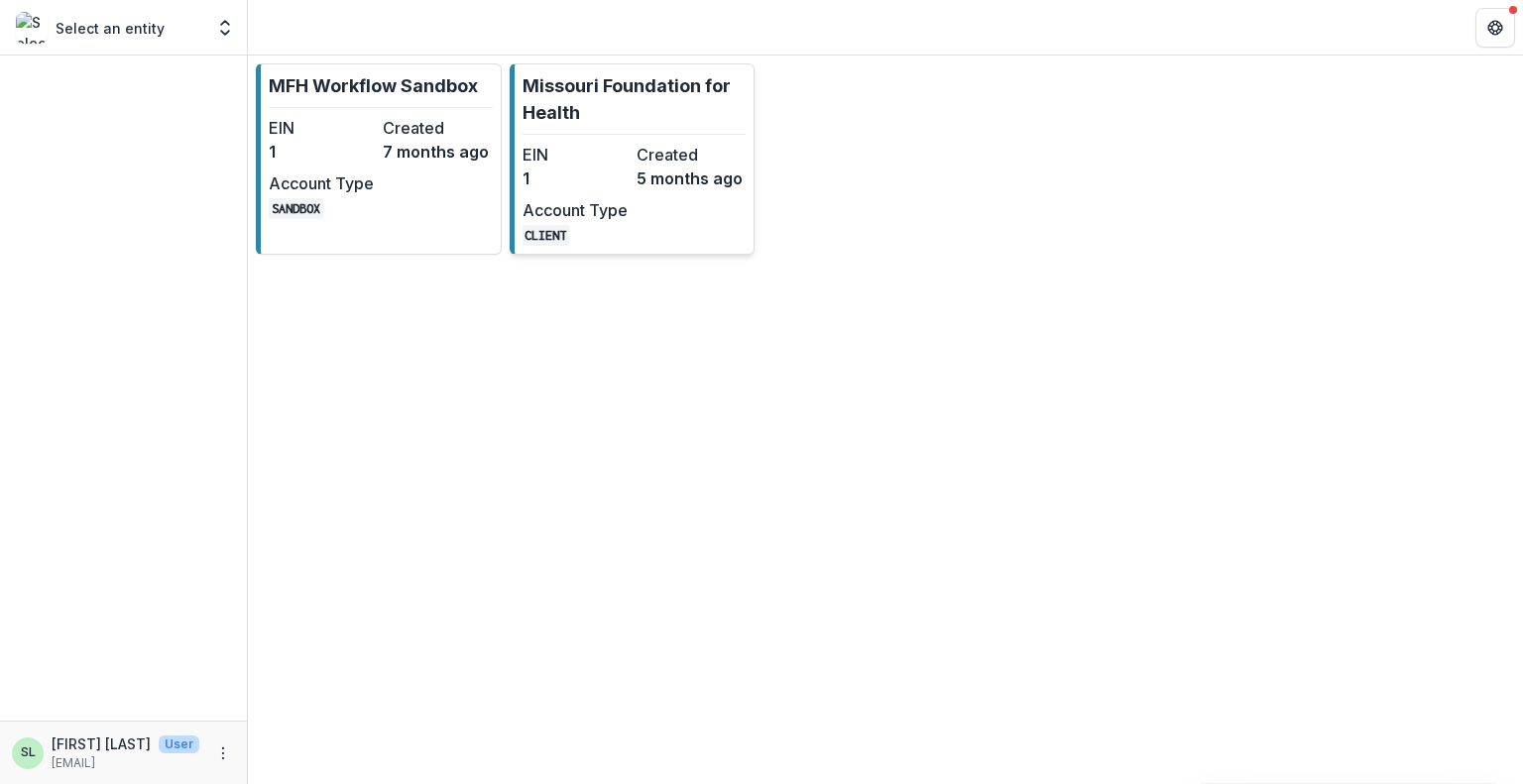 click on "1" at bounding box center (575, 178) 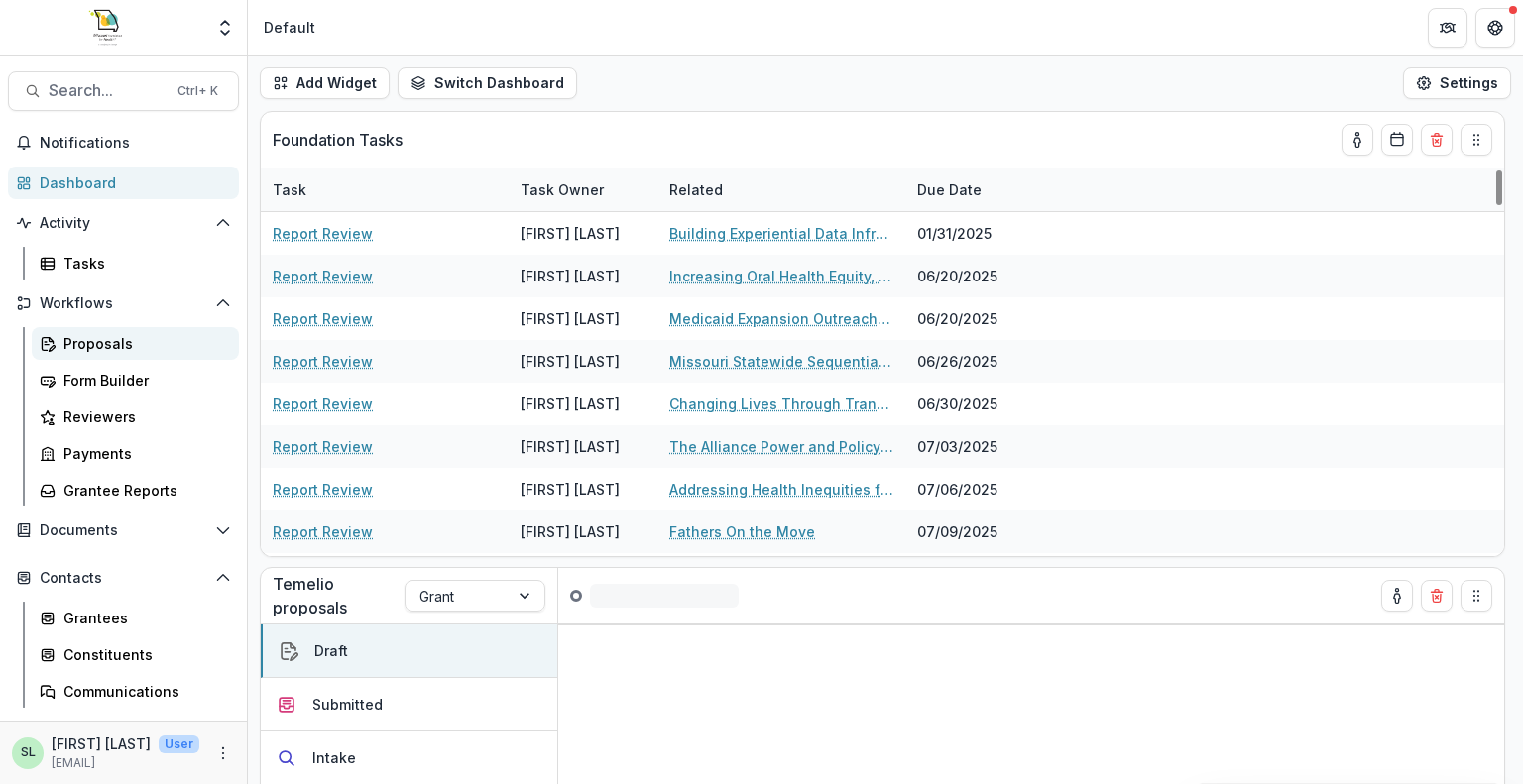 click on "Proposals" at bounding box center [143, 343] 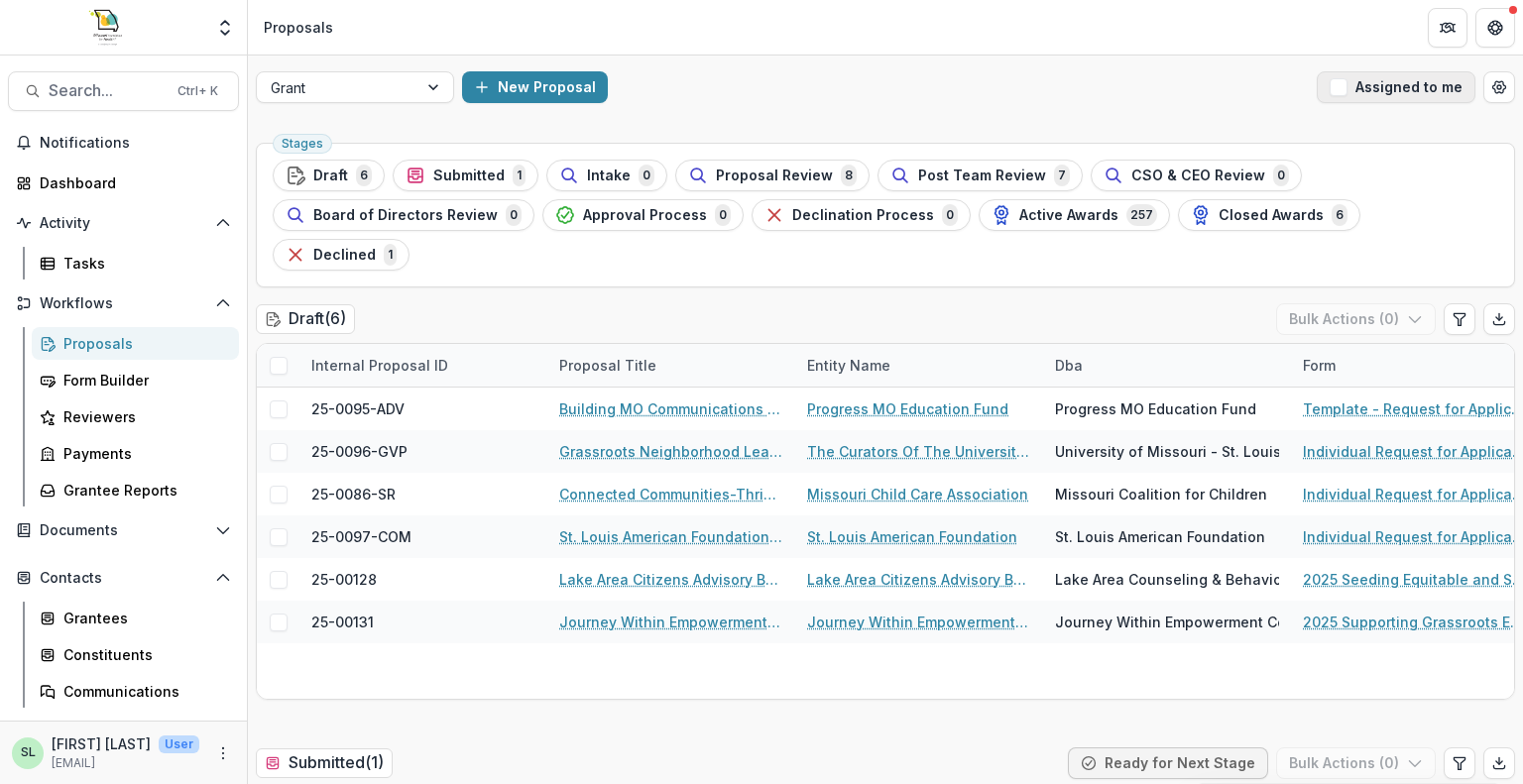 click on "Assigned to me" at bounding box center [1396, 87] 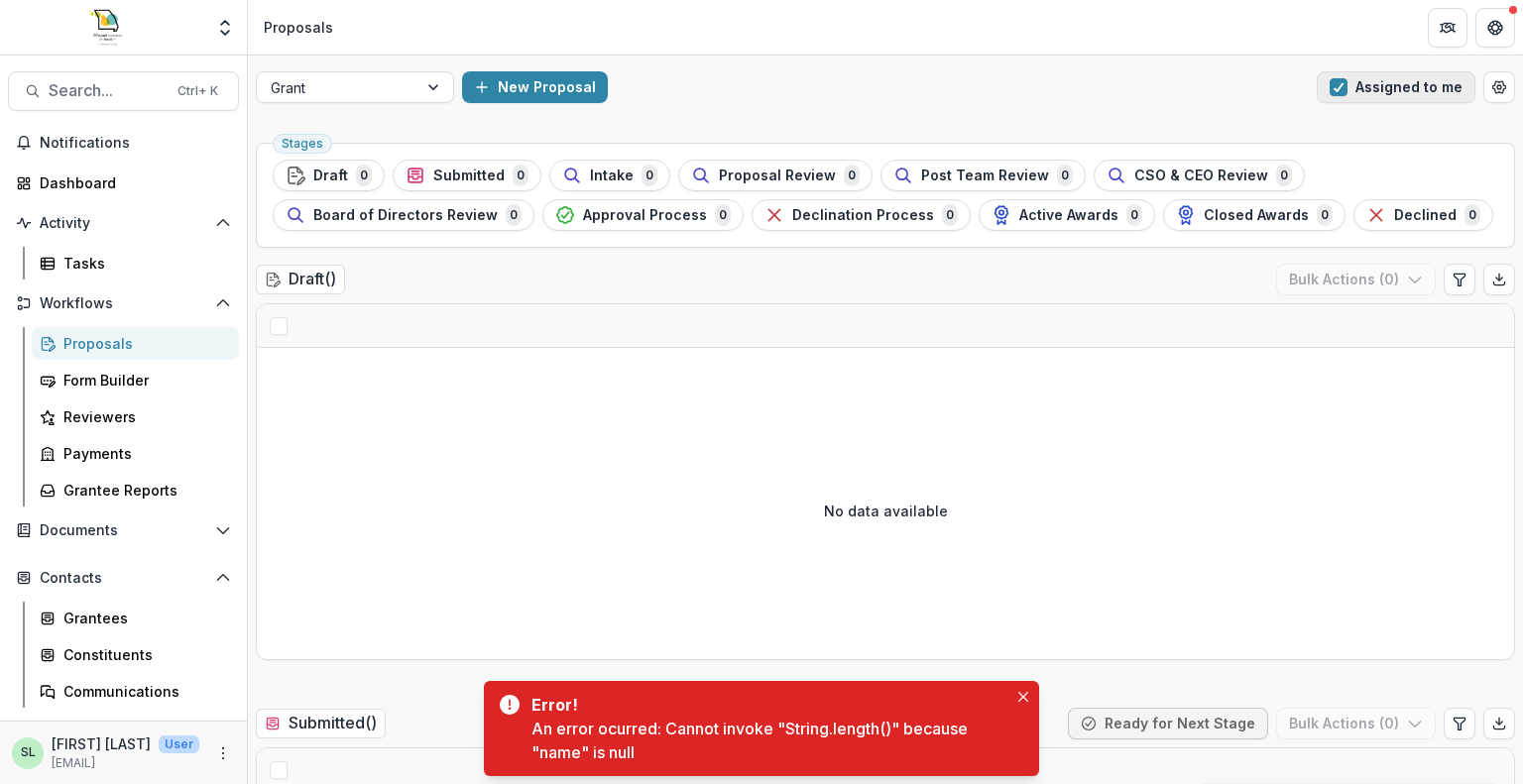 click at bounding box center [1339, 87] 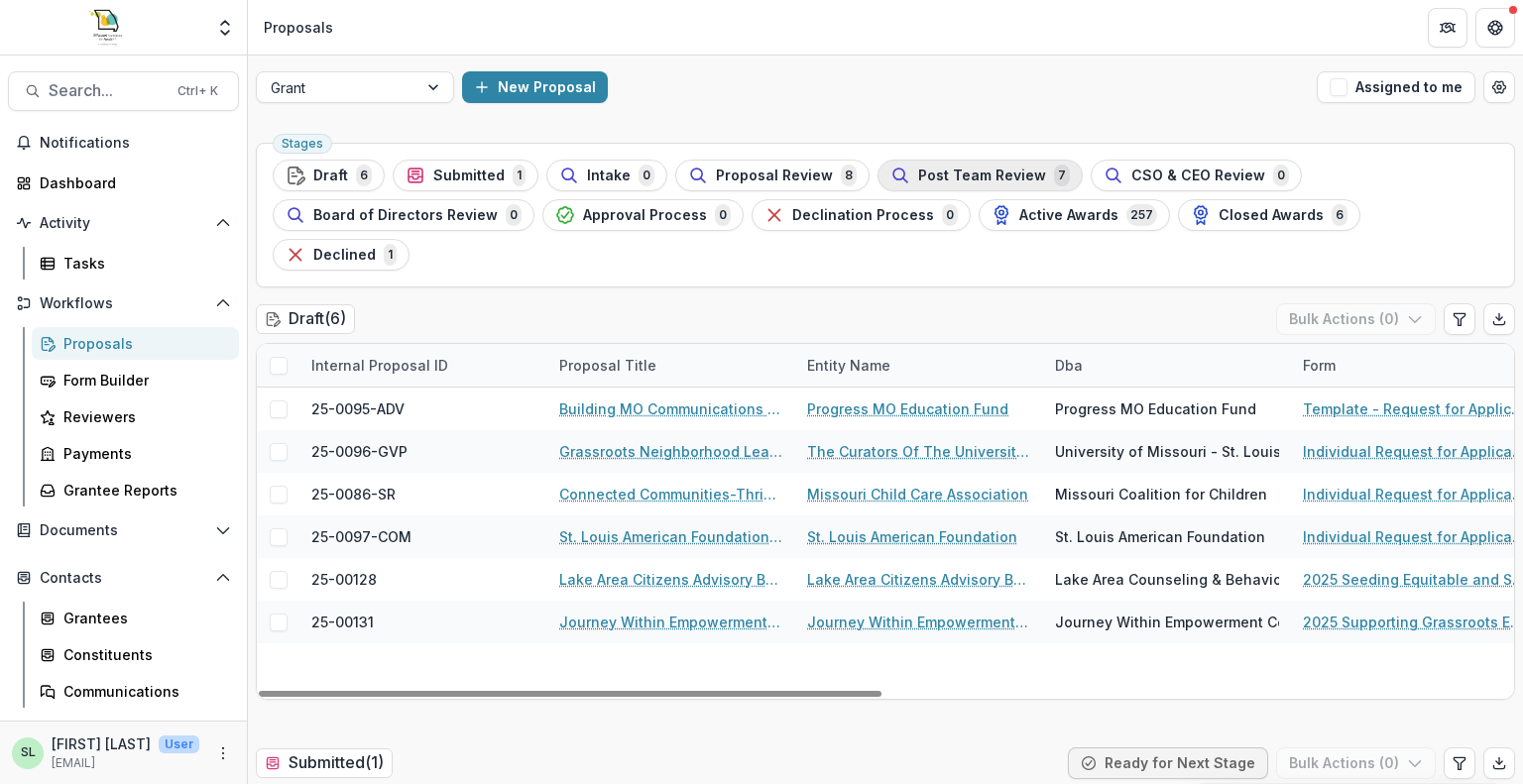 click on "Post Team Review" at bounding box center [982, 175] 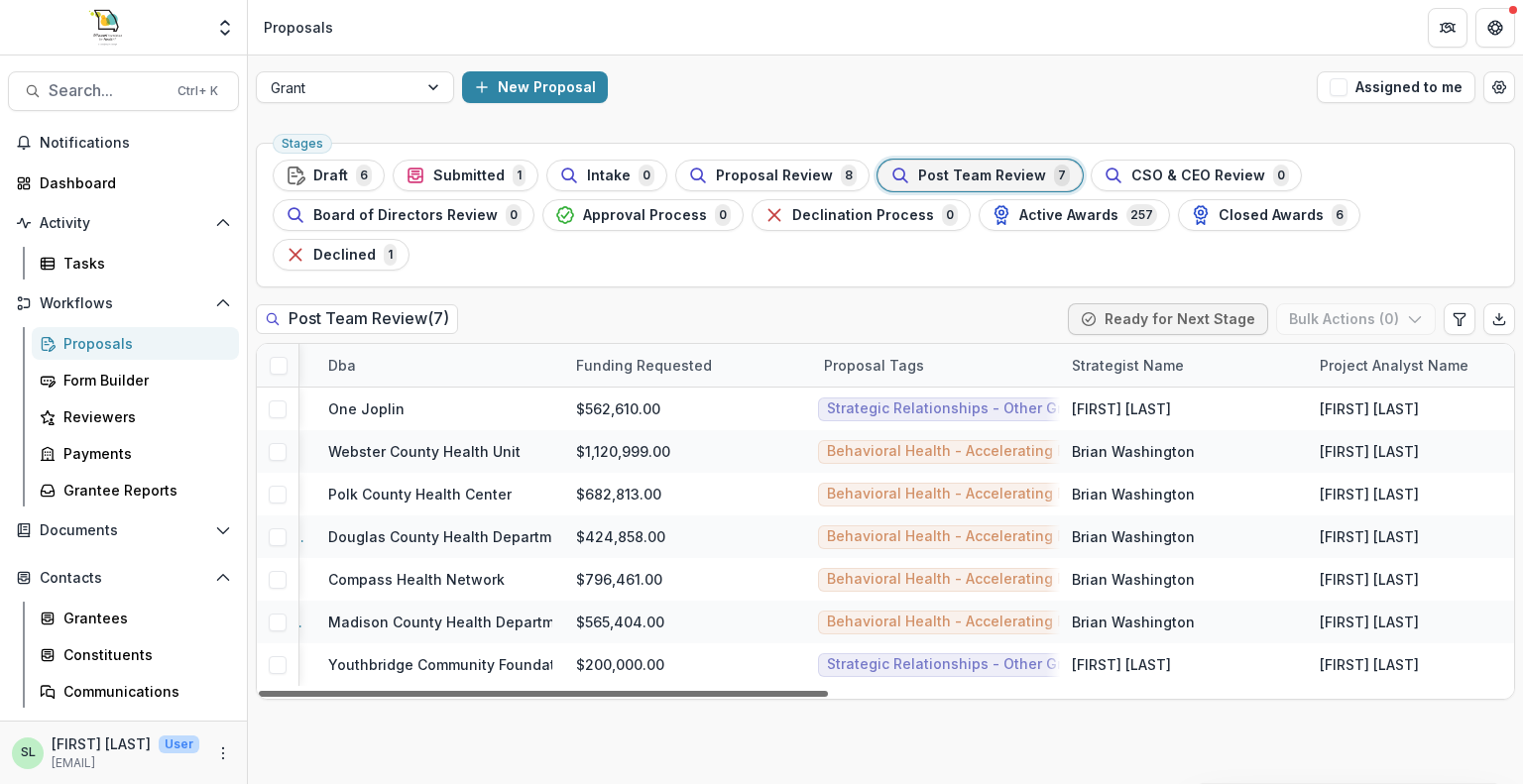 scroll, scrollTop: 0, scrollLeft: 0, axis: both 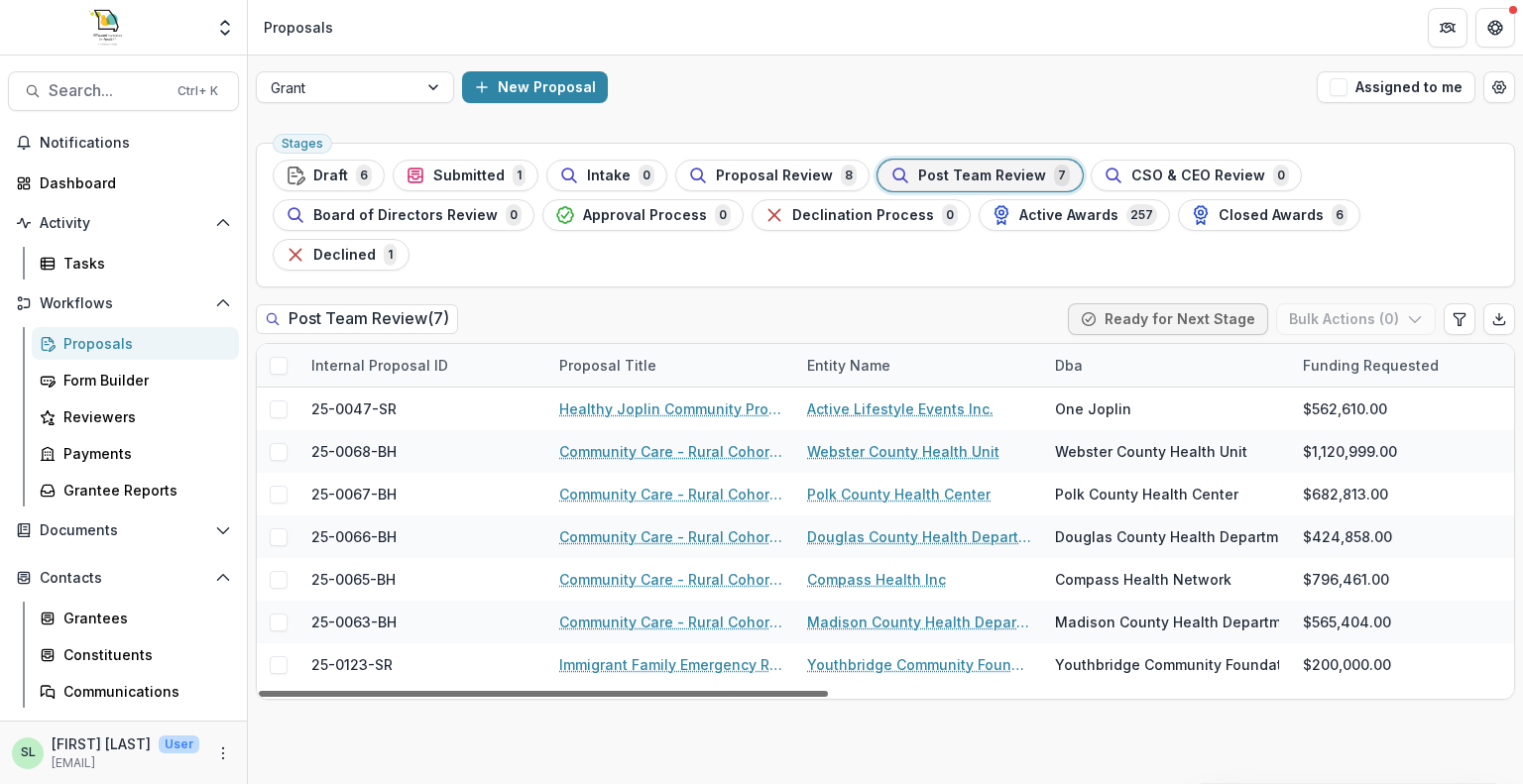 drag, startPoint x: 650, startPoint y: 652, endPoint x: 490, endPoint y: 665, distance: 160.52726 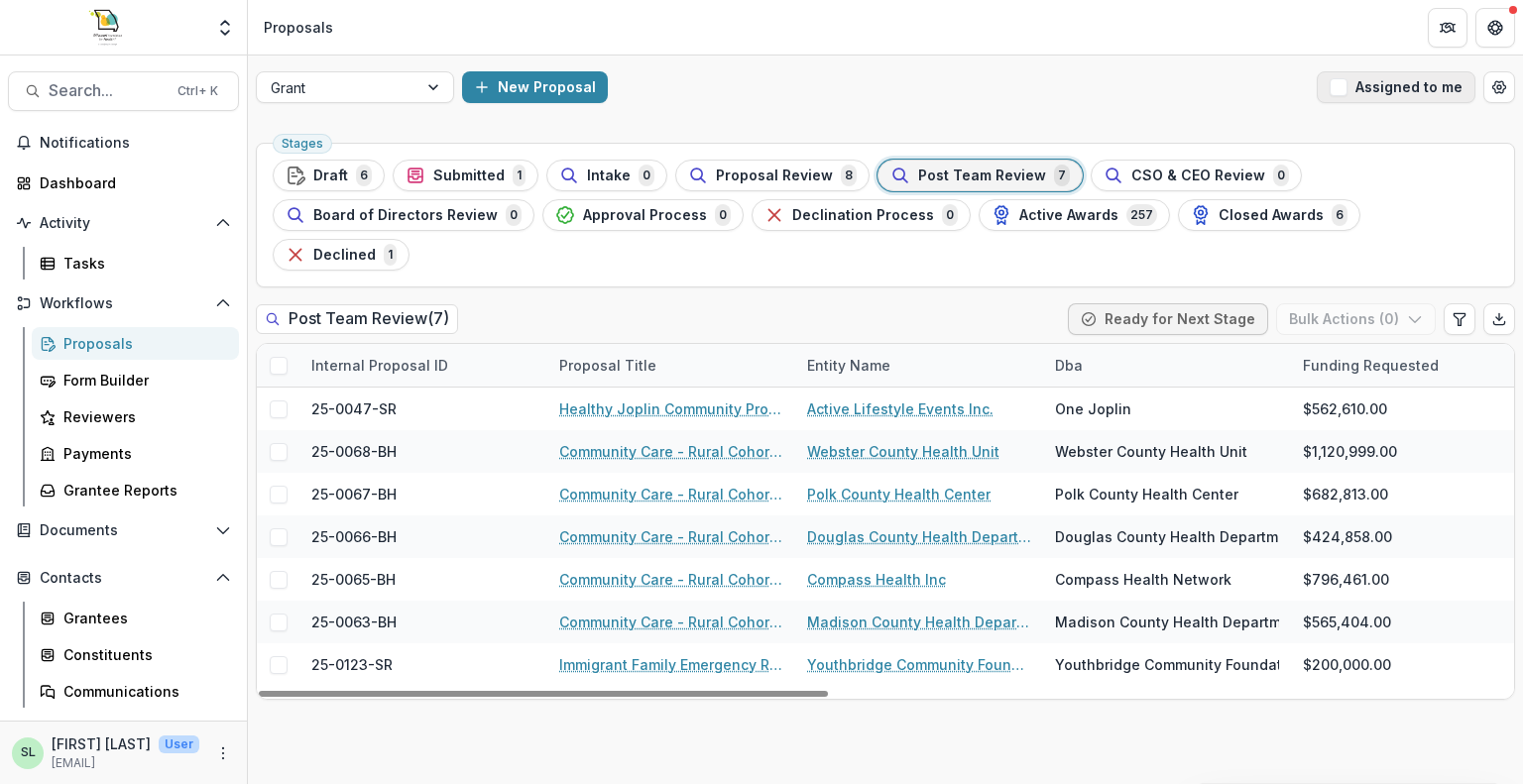 click at bounding box center [1339, 87] 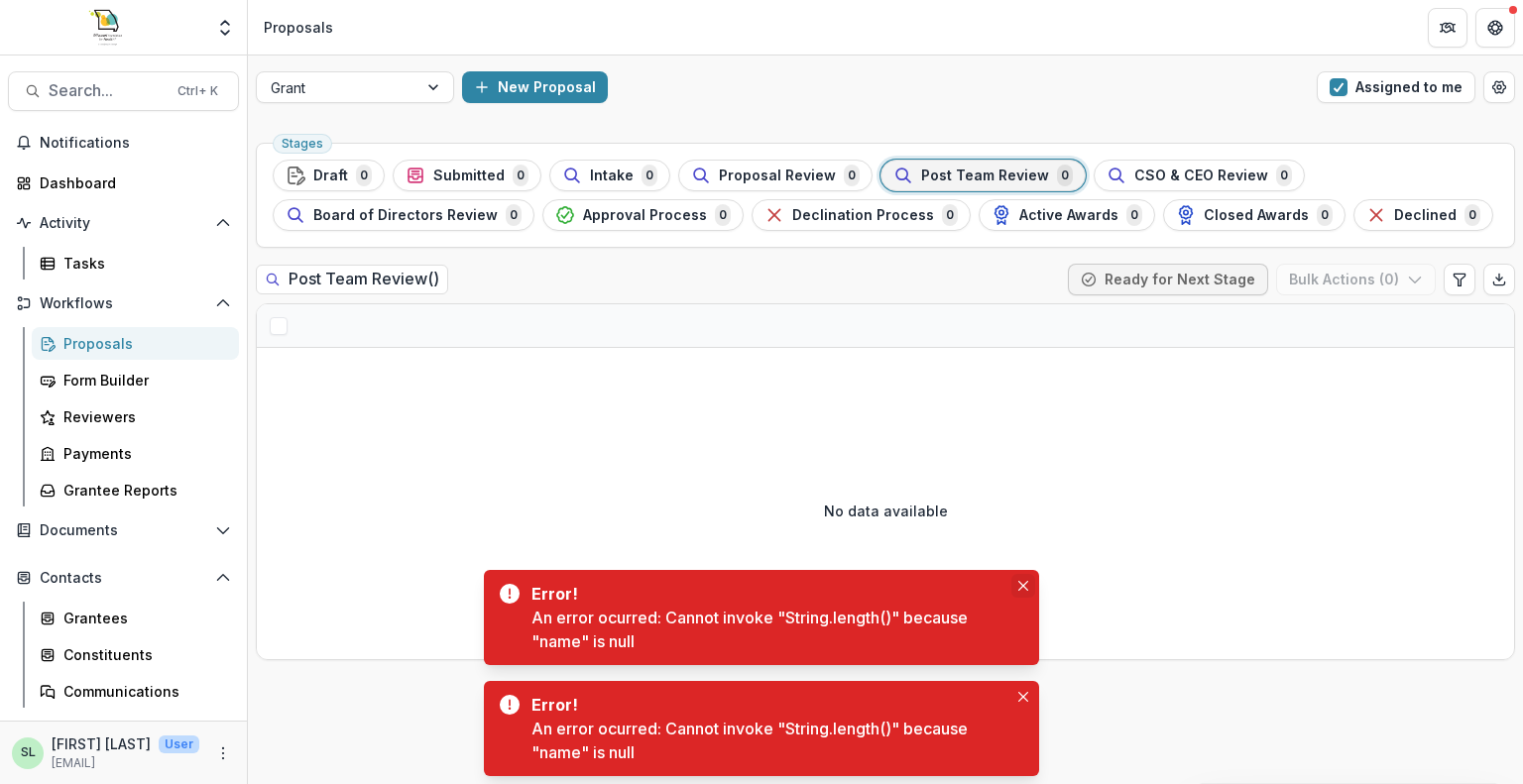 click at bounding box center (1023, 586) 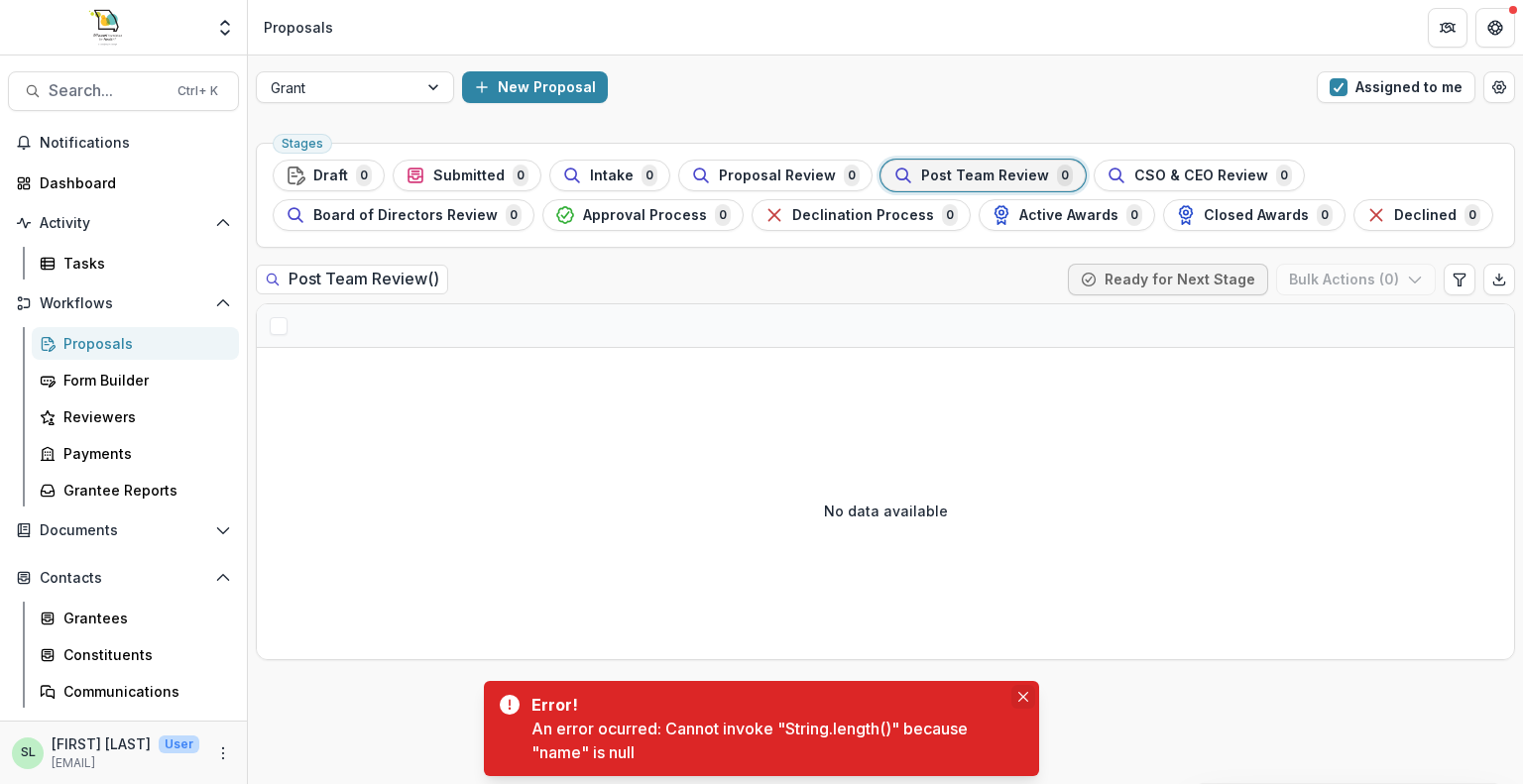 click at bounding box center [1023, 697] 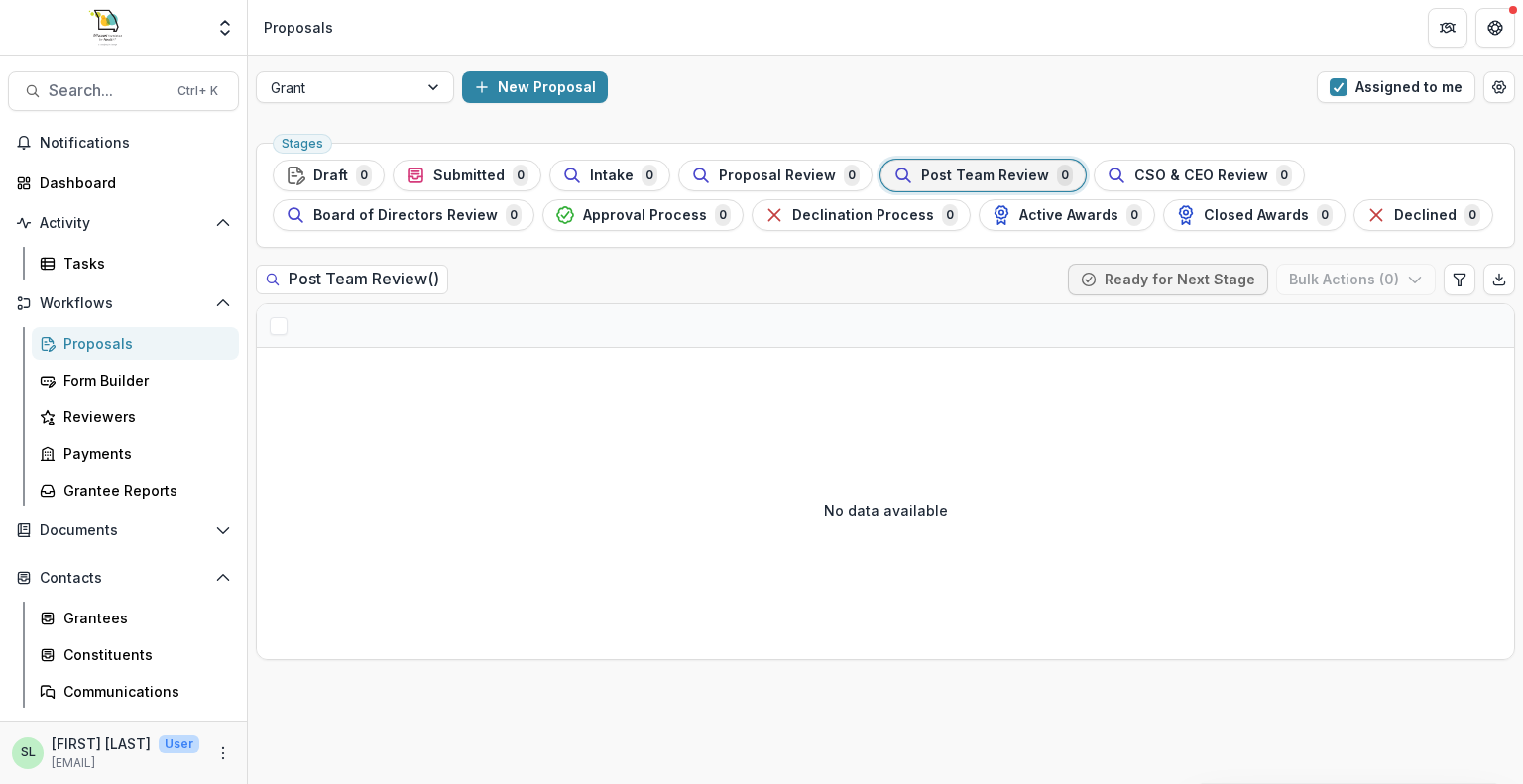 drag, startPoint x: 1337, startPoint y: 86, endPoint x: 1291, endPoint y: 94, distance: 46.69047 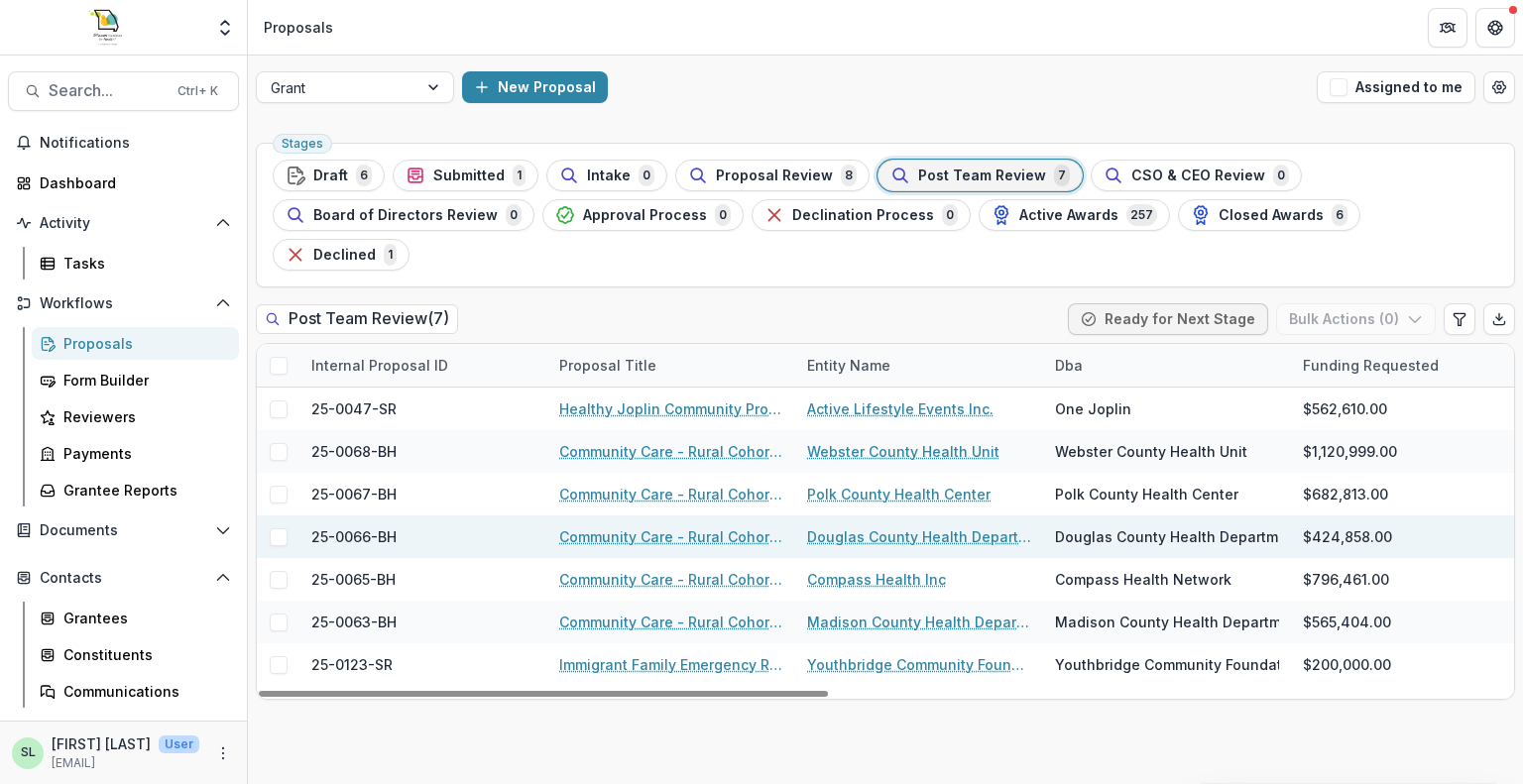 click on "Community Care - Rural Cohort Implementation Grant" at bounding box center [671, 536] 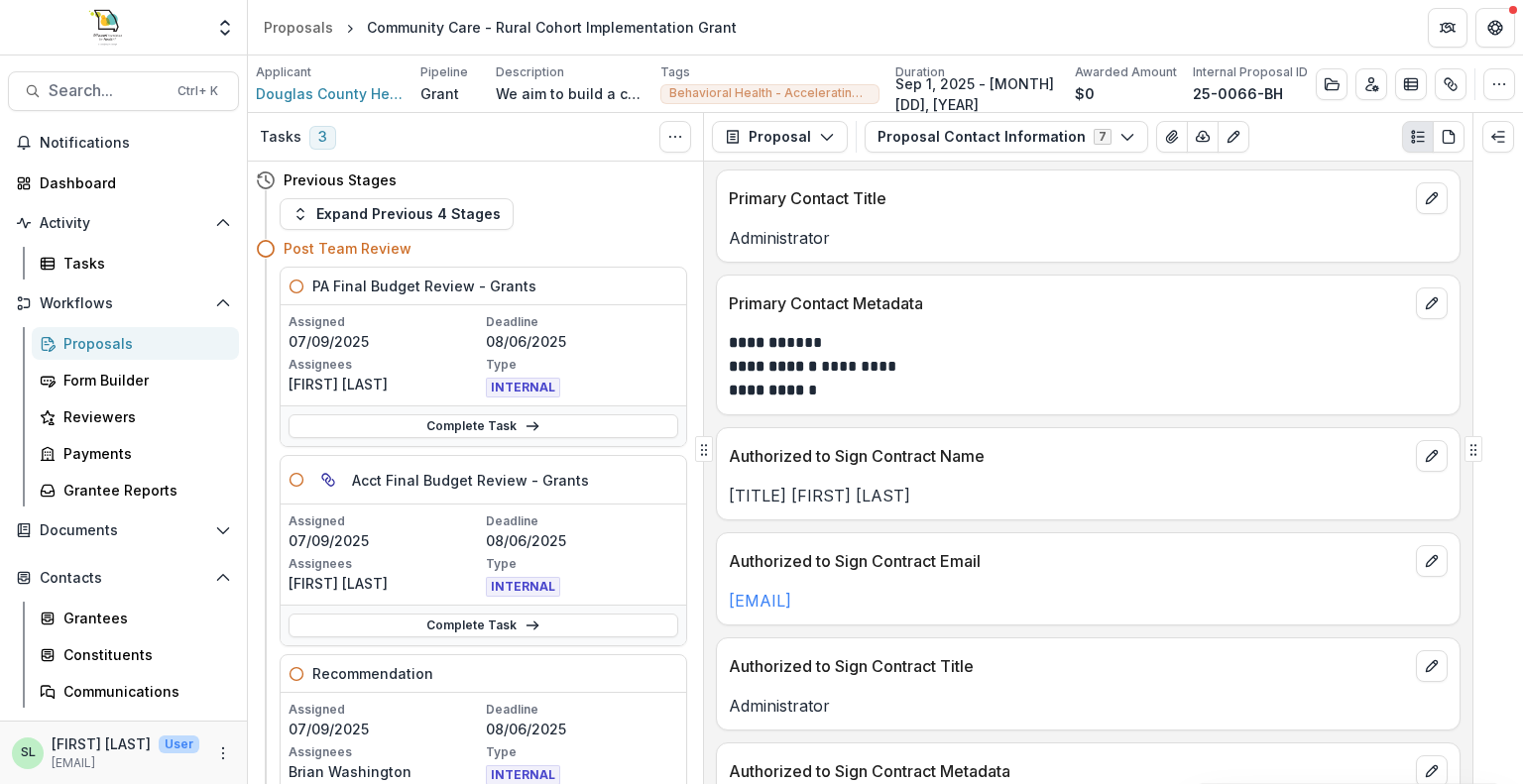 scroll, scrollTop: 321, scrollLeft: 0, axis: vertical 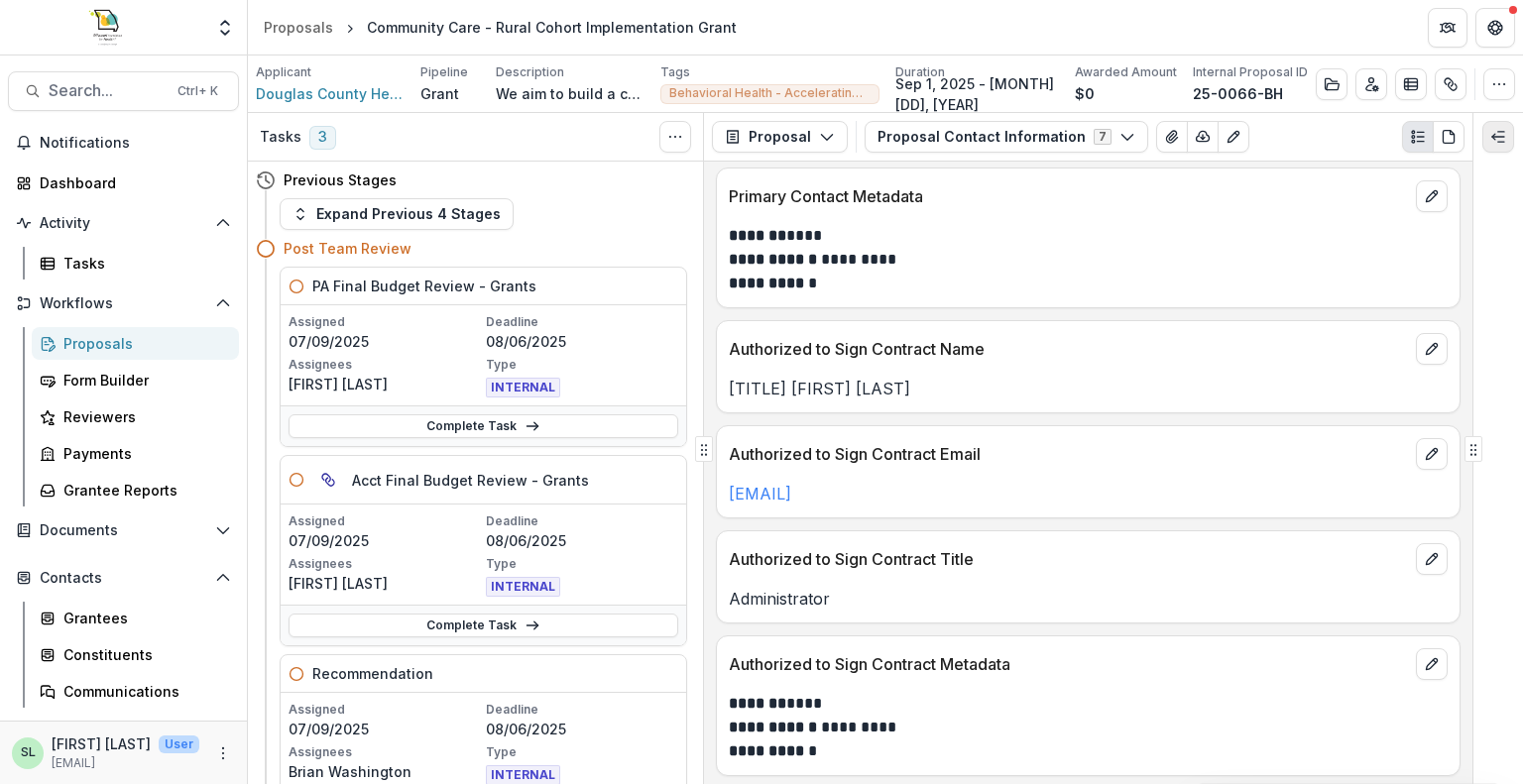 click 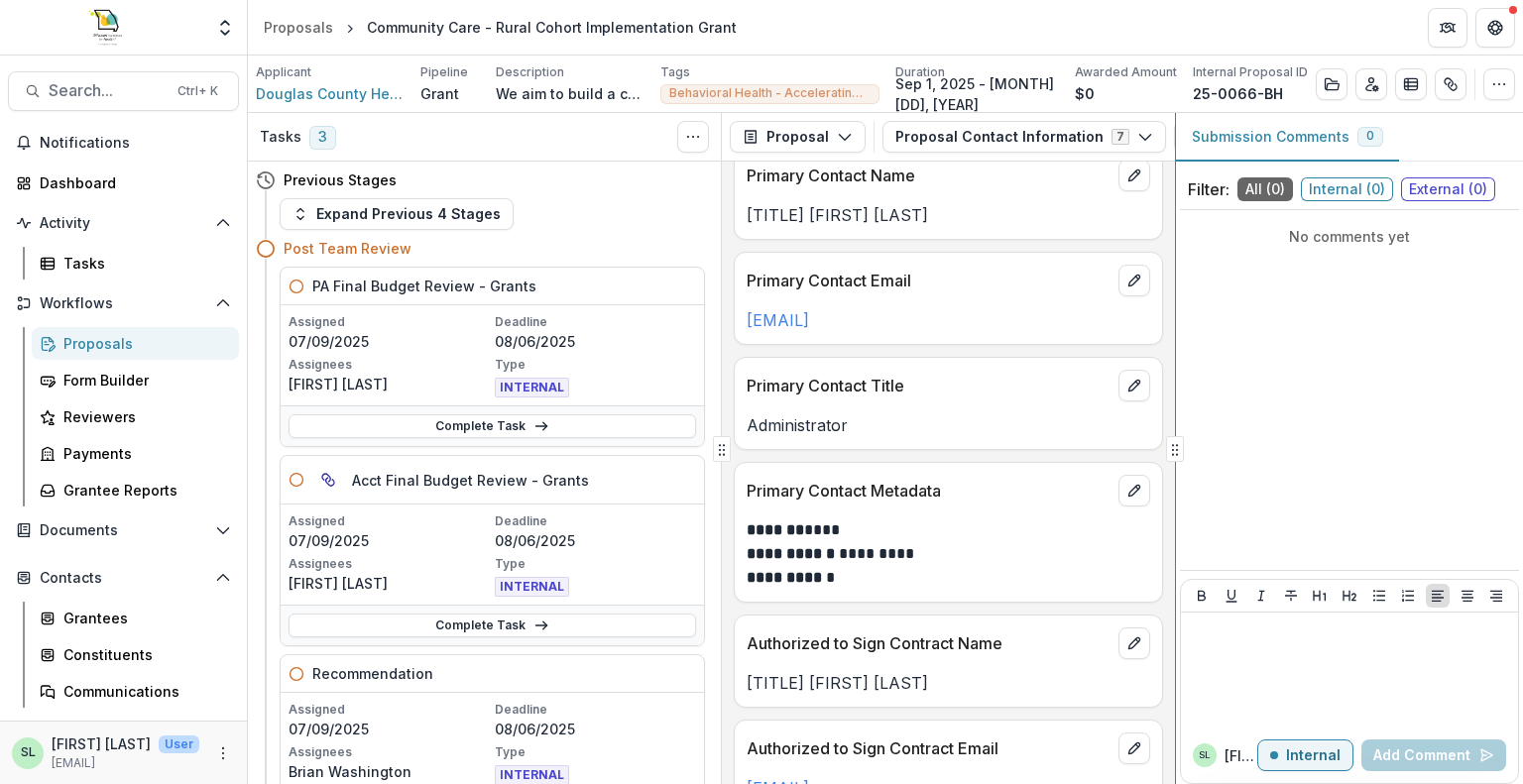 scroll, scrollTop: 0, scrollLeft: 0, axis: both 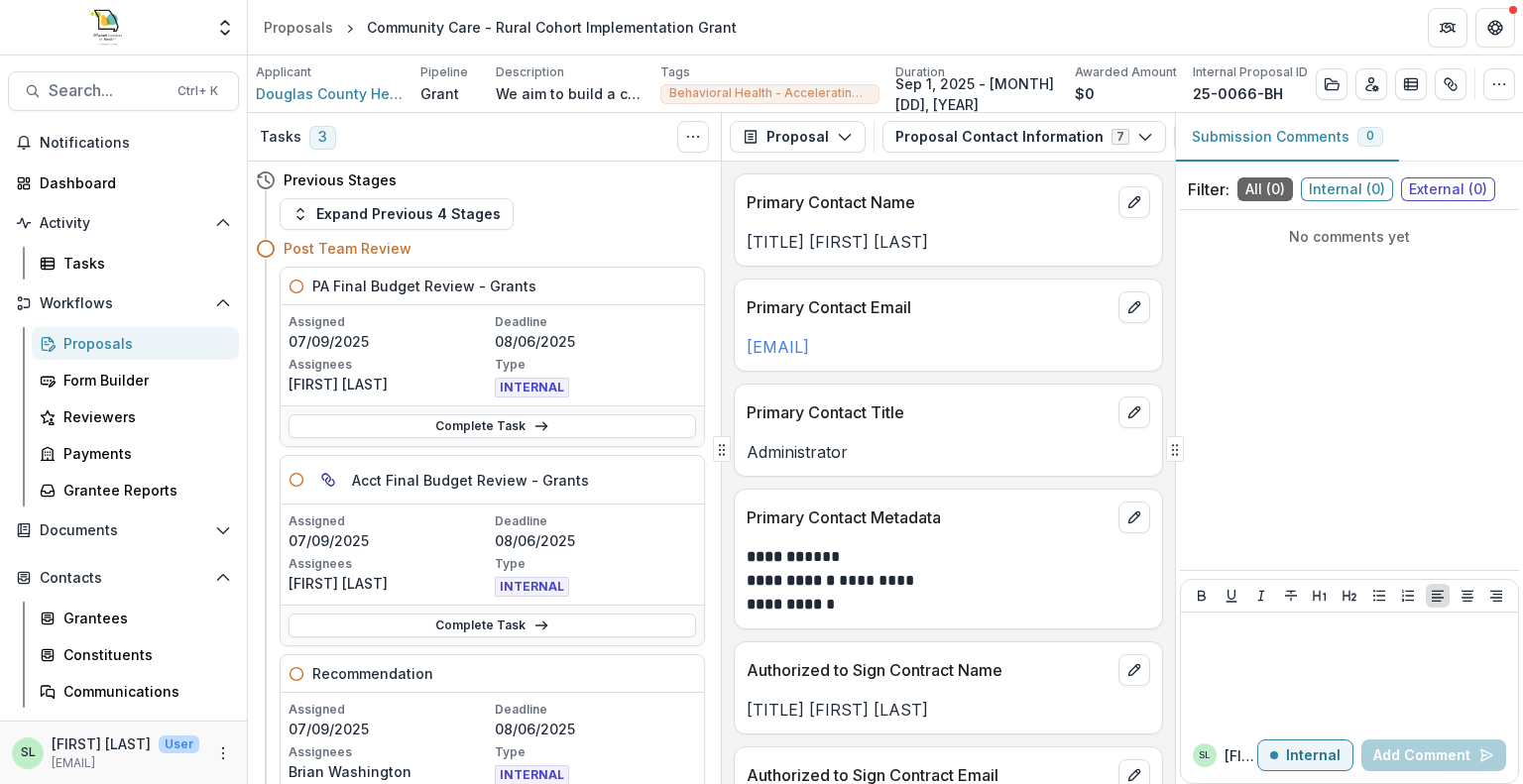 click on "Tasks 3 Show Cancelled Tasks Previous Stages Expand Previous 4 Stages Post Team Review PA Final Budget Review - Grants Assigned 07/[DAY]/[YEAR] Deadline 08/[DAY]/[YEAR] Assignees [FIRST] [LAST] Type INTERNAL Complete Task Acct Final Budget Review - Grants Assigned 07/[DAY]/[YEAR] Deadline 08/[DAY]/[YEAR] Assignees [FIRST] [LAST] Type INTERNAL Complete Task Recommendation Assigned 07/[DAY]/[YEAR] Deadline 08/[DAY]/[YEAR] Assignees [FIRST] [LAST] Type INTERNAL Complete Task Add Internal Reviewer Add External Reviewers CSO & CEO Review Move here Board of Directors Review Move here Approval Process Move here Dynamic Reporting Schedule Incomplete Dynamic Payment Schedule Incomplete Approval Communication - Grant Incomplete Declination Process Move here Declination Communication Incomplete Active Awards Move here Disbursement Notification IncompleteDisbursement Request Grants Incomplete Closed Awards Move here Declined Move here Declination Communication Incomplete Proposal Proposal Payments Reports Grant Agreements Board Summaries Bank Details" at bounding box center (885, 448) 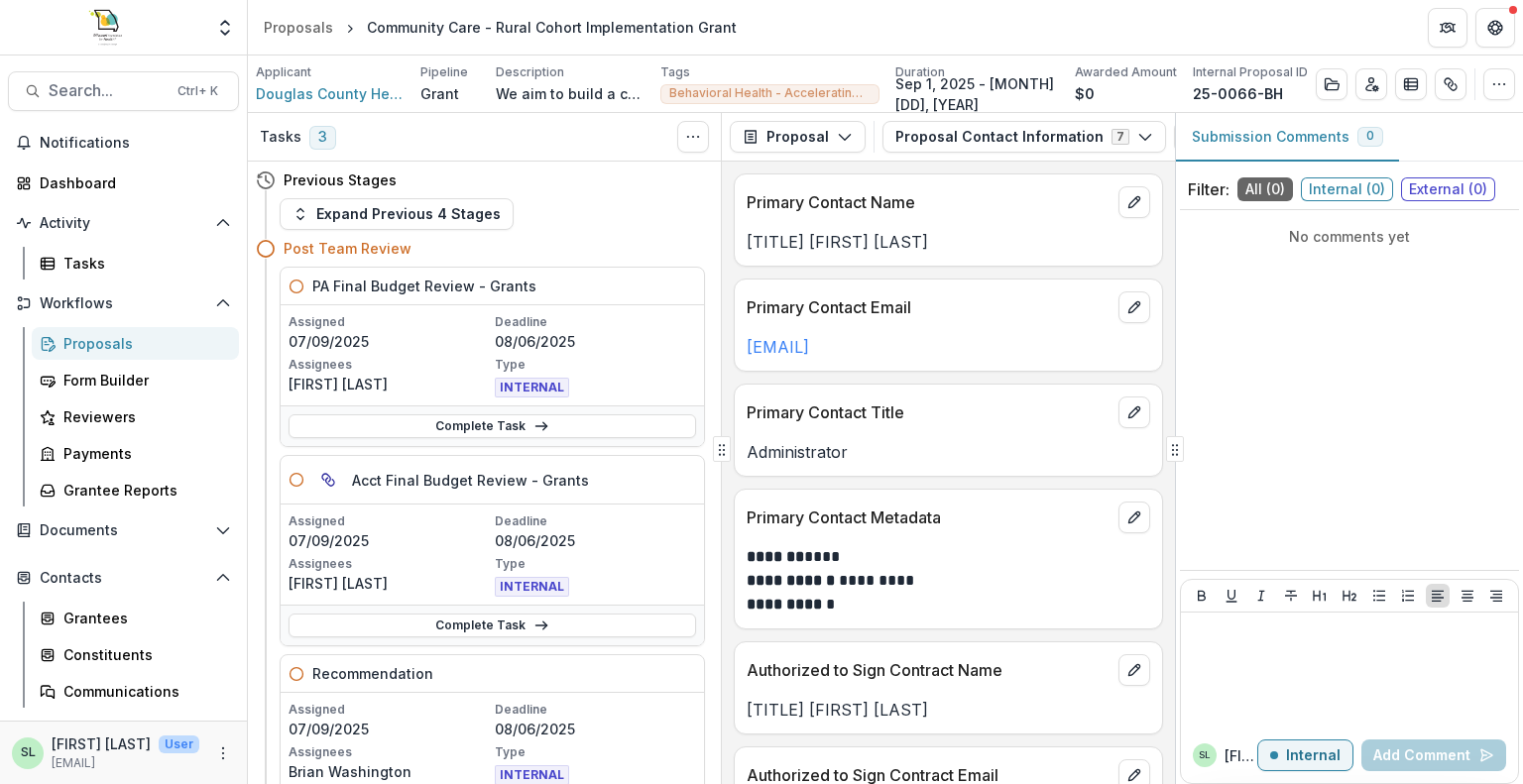 click 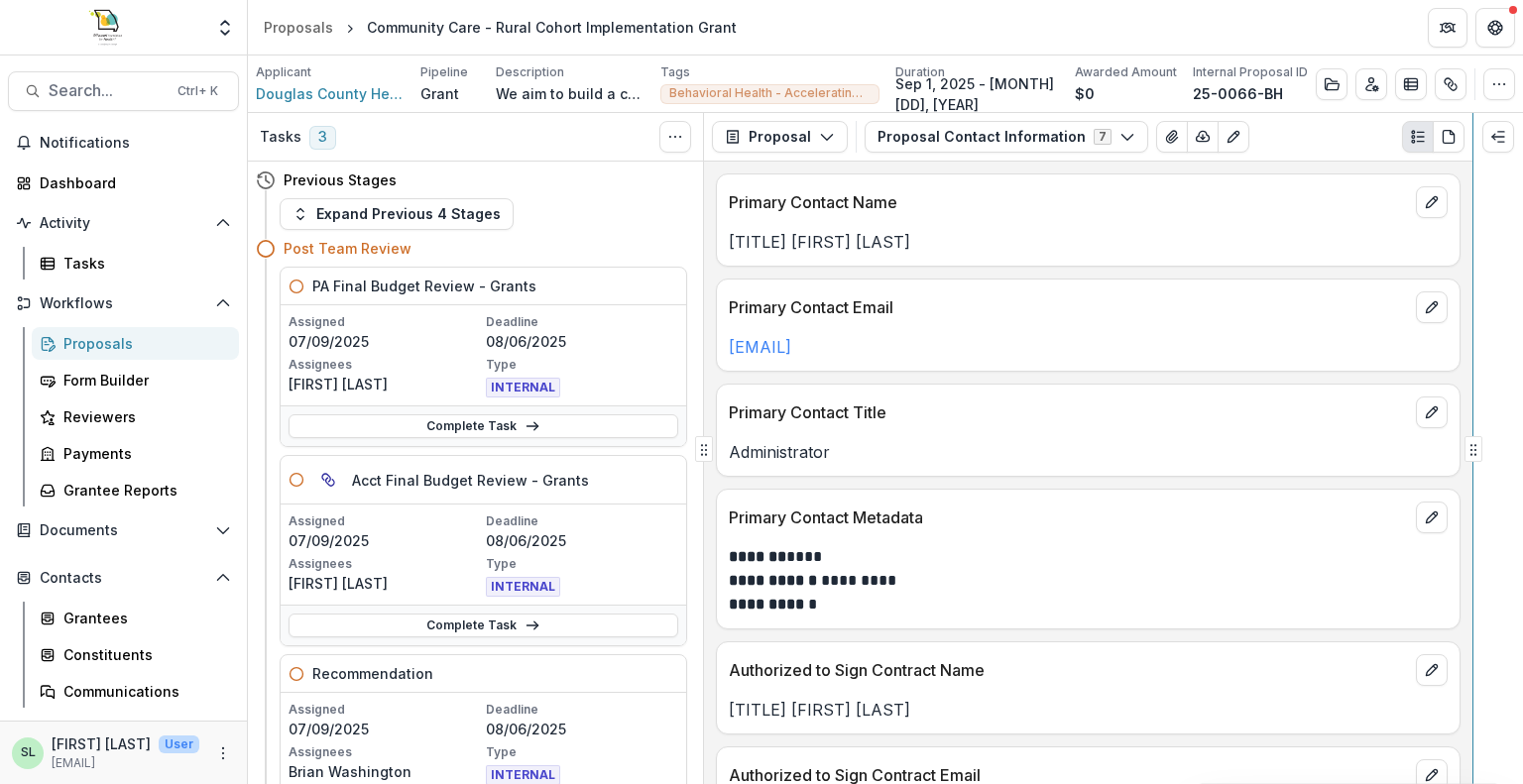 click on "Tasks 3 Show Cancelled Tasks Previous Stages Expand Previous 4 Stages Post Team Review PA Final Budget Review - Grants Assigned 07/[DAY]/[YEAR] Deadline 08/[DAY]/[YEAR] Assignees [FIRST] [LAST] Type INTERNAL Complete Task Acct Final Budget Review - Grants Assigned 07/[DAY]/[YEAR] Deadline 08/[DAY]/[YEAR] Assignees [FIRST] [LAST] Type INTERNAL Complete Task Recommendation Assigned 07/[DAY]/[YEAR] Deadline 08/[DAY]/[YEAR] Assignees [FIRST] [LAST] Type INTERNAL Complete Task Add Internal Reviewer Add External Reviewers CSO & CEO Review Move here Board of Directors Review Move here Approval Process Move here Dynamic Reporting Schedule Incomplete Dynamic Payment Schedule Incomplete Approval Communication - Grant Incomplete Declination Process Move here Declination Communication Incomplete Active Awards Move here Disbursement Notification IncompleteDisbursement Request Grants Incomplete Closed Awards Move here Declined Move here Declination Communication Incomplete Proposal Proposal Payments Reports Grant Agreements Board Summaries Bank Details" at bounding box center (885, 448) 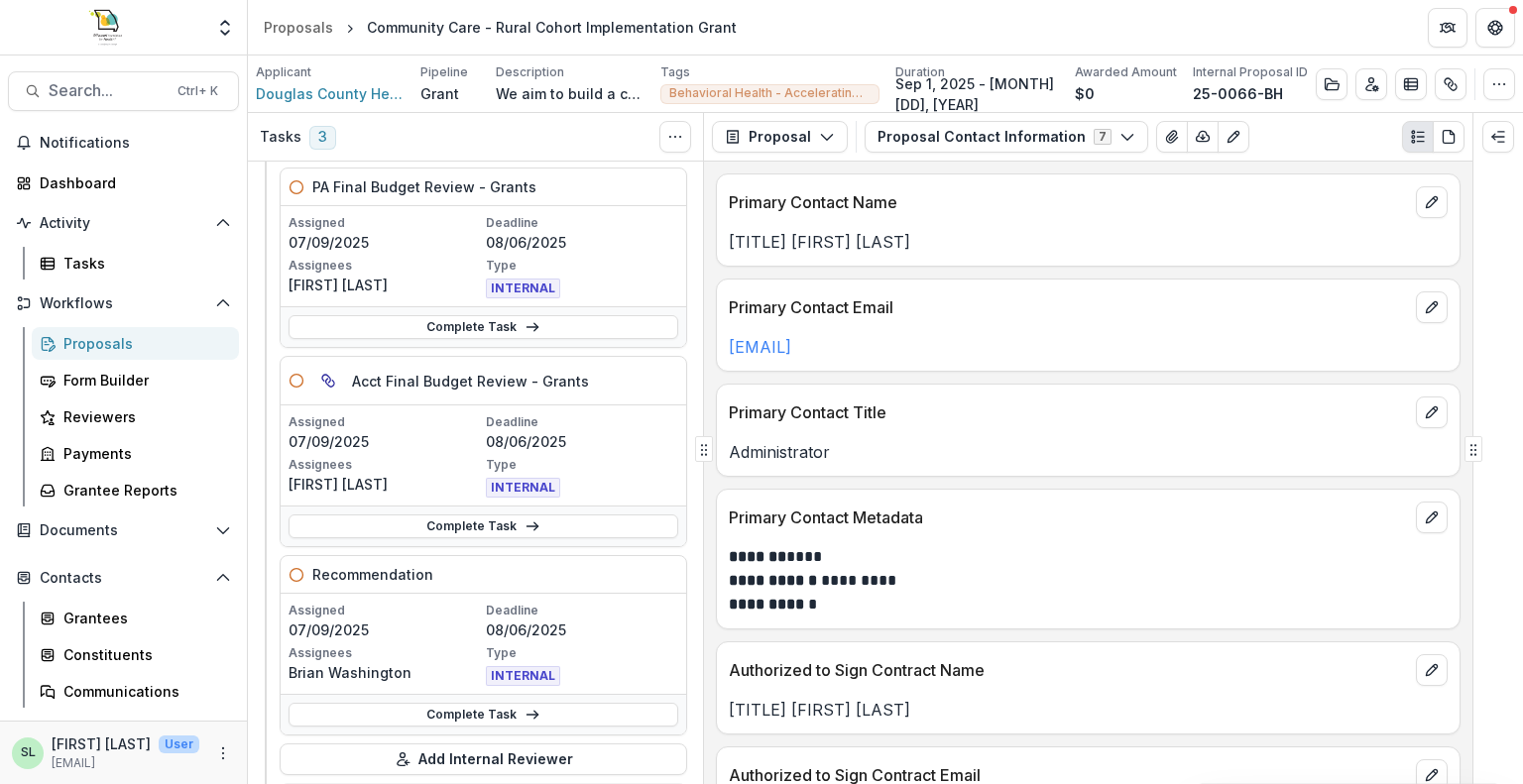 scroll, scrollTop: 0, scrollLeft: 0, axis: both 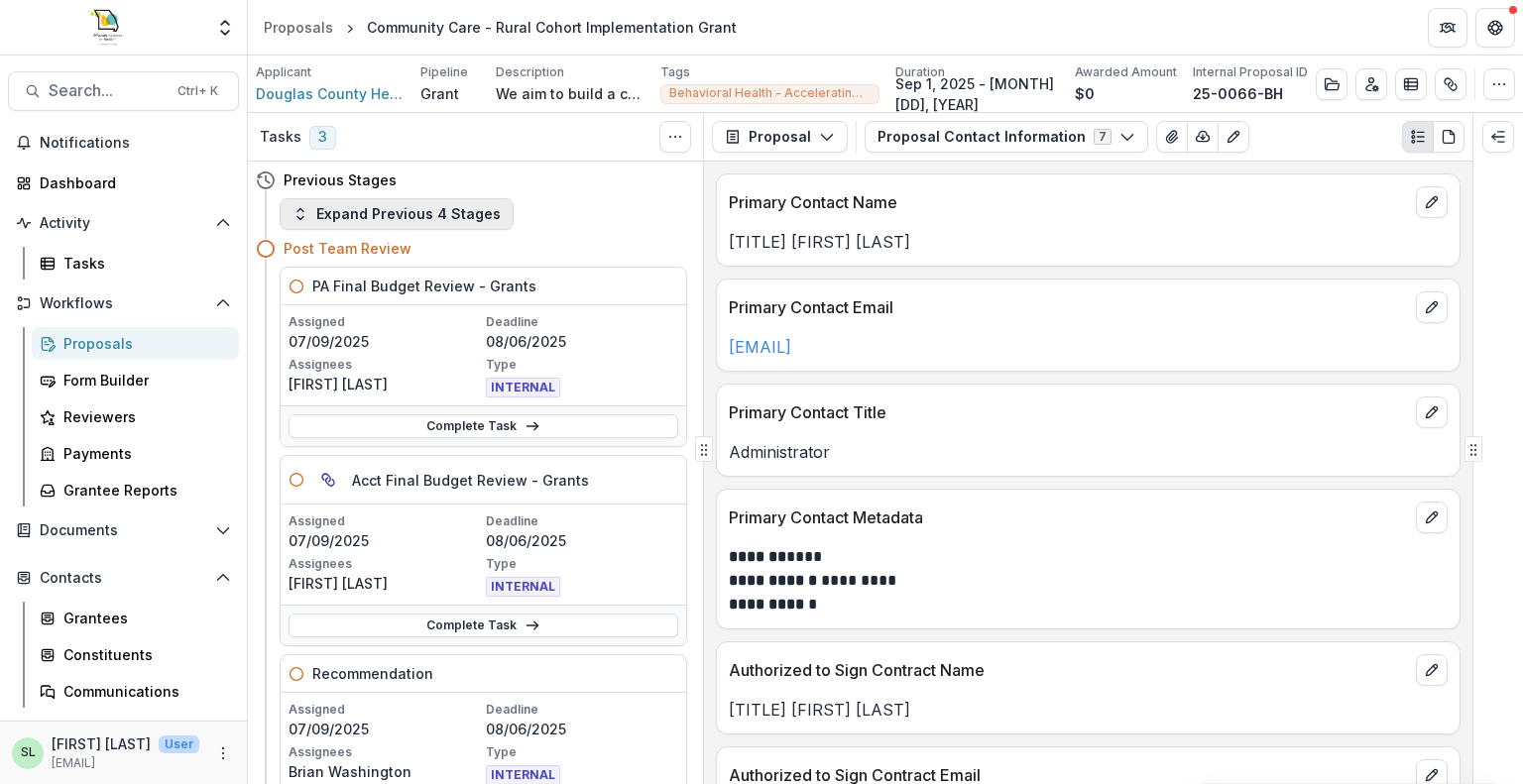 drag, startPoint x: 403, startPoint y: 190, endPoint x: 403, endPoint y: 205, distance: 15 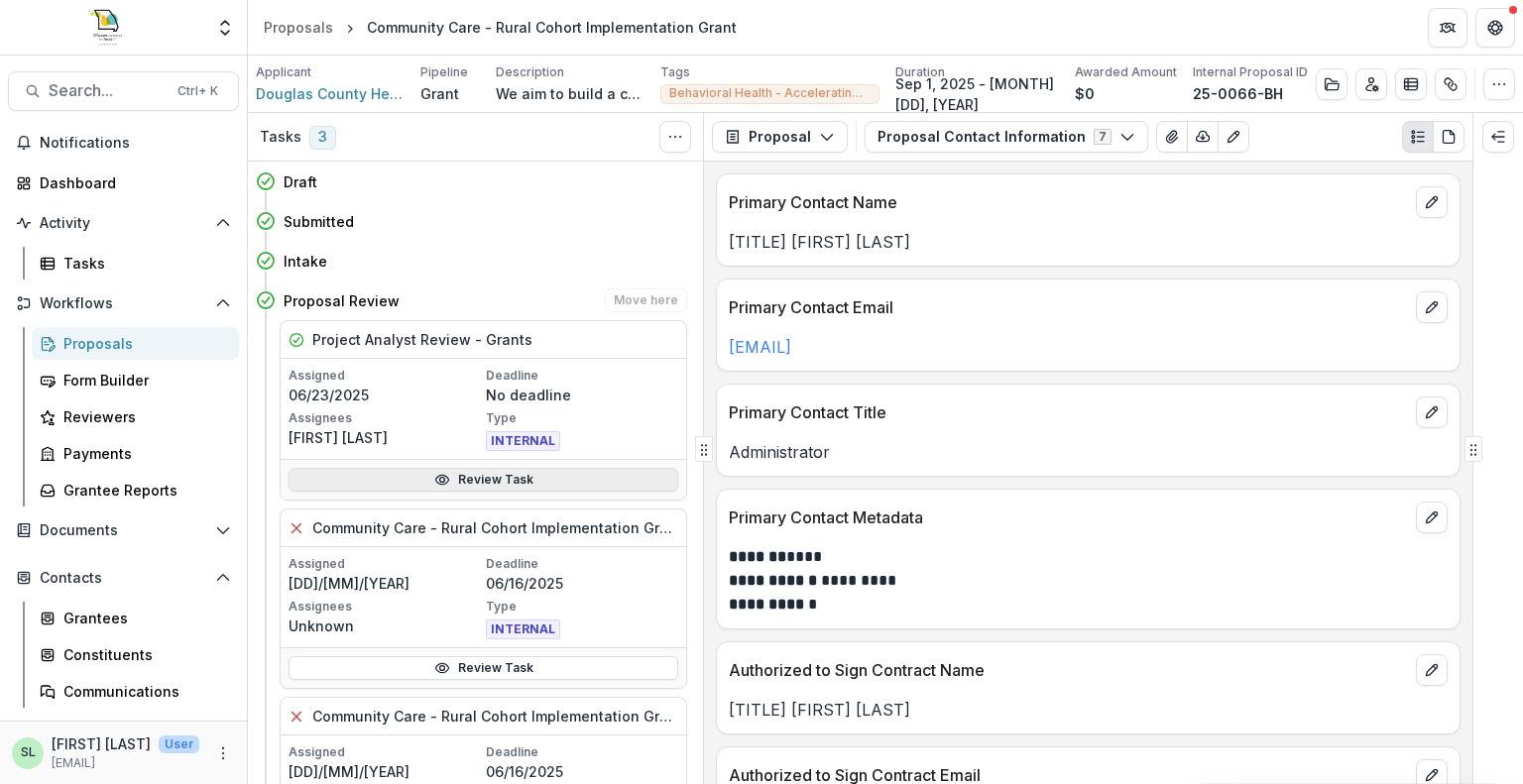 click on "Review Task" at bounding box center (483, 480) 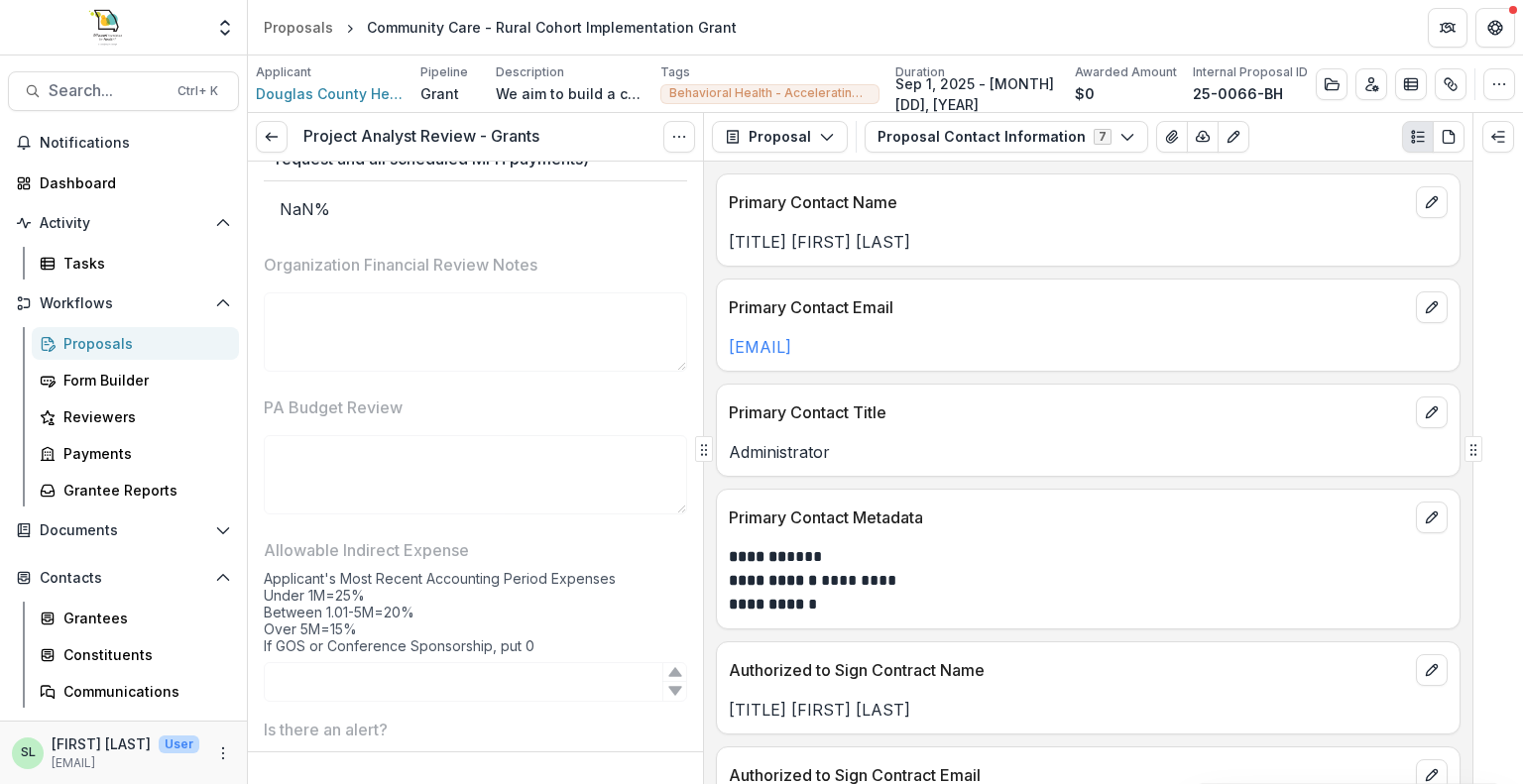 scroll, scrollTop: 3433, scrollLeft: 0, axis: vertical 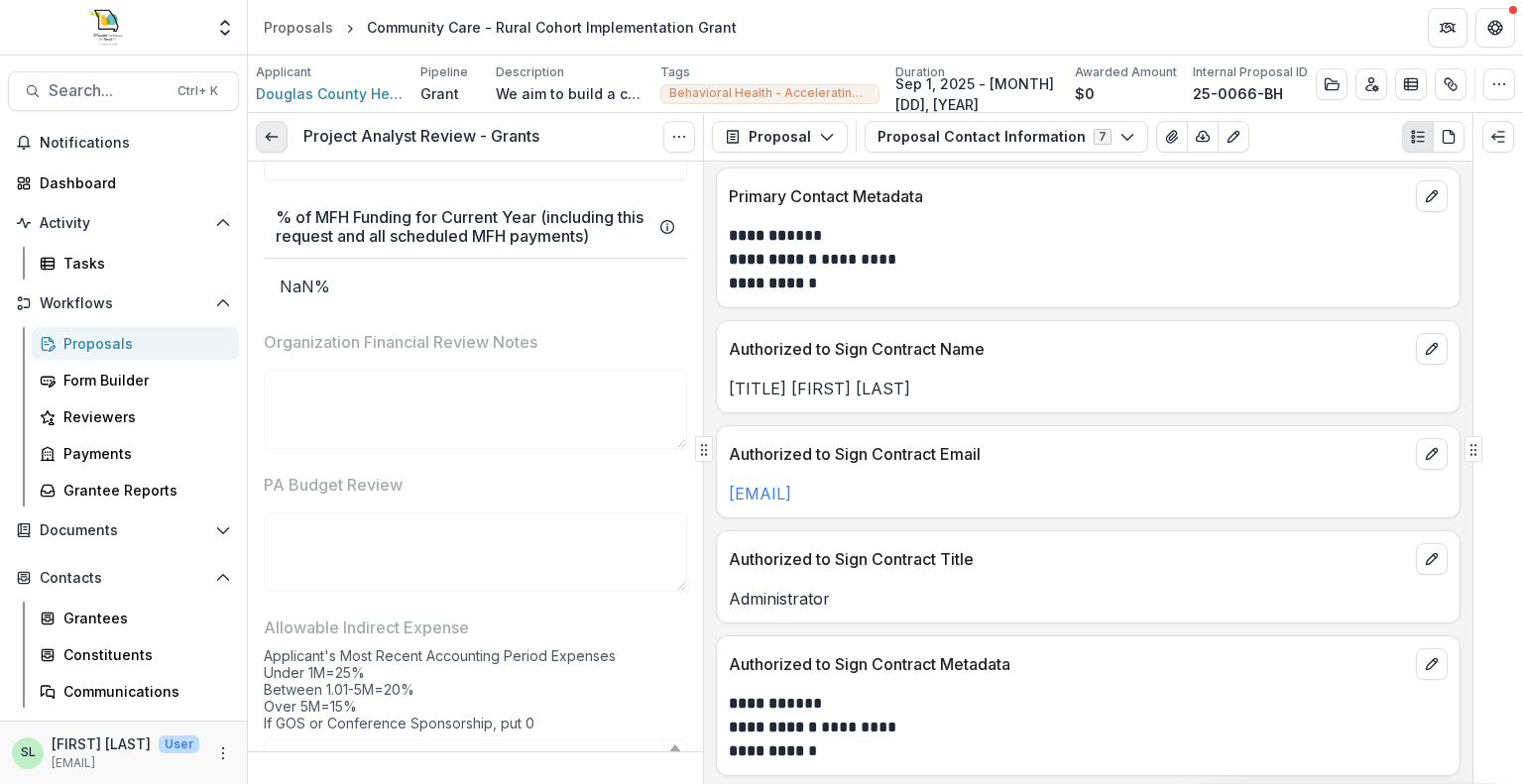 click at bounding box center (272, 137) 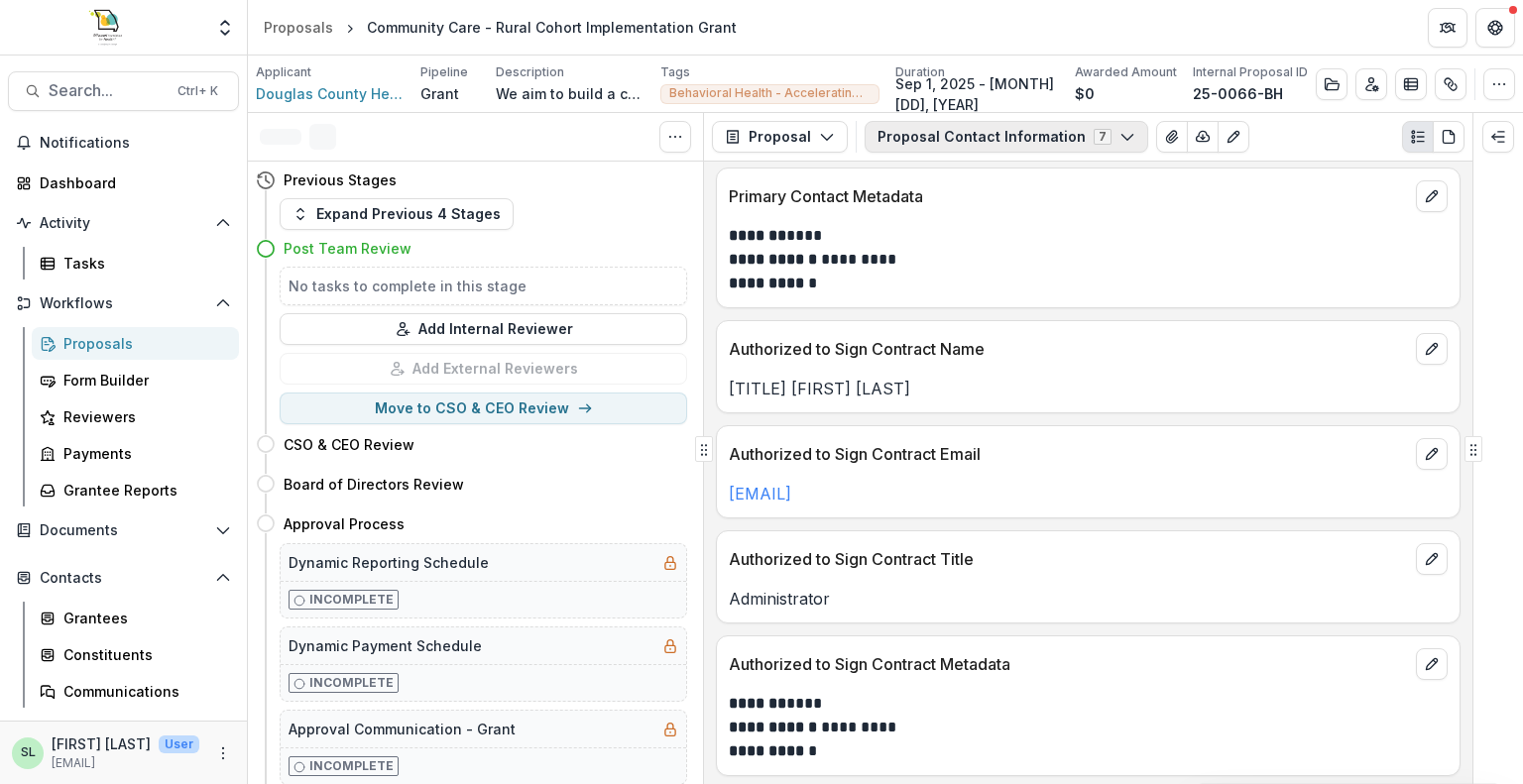 click on "Proposal Contact Information 7" at bounding box center [1006, 137] 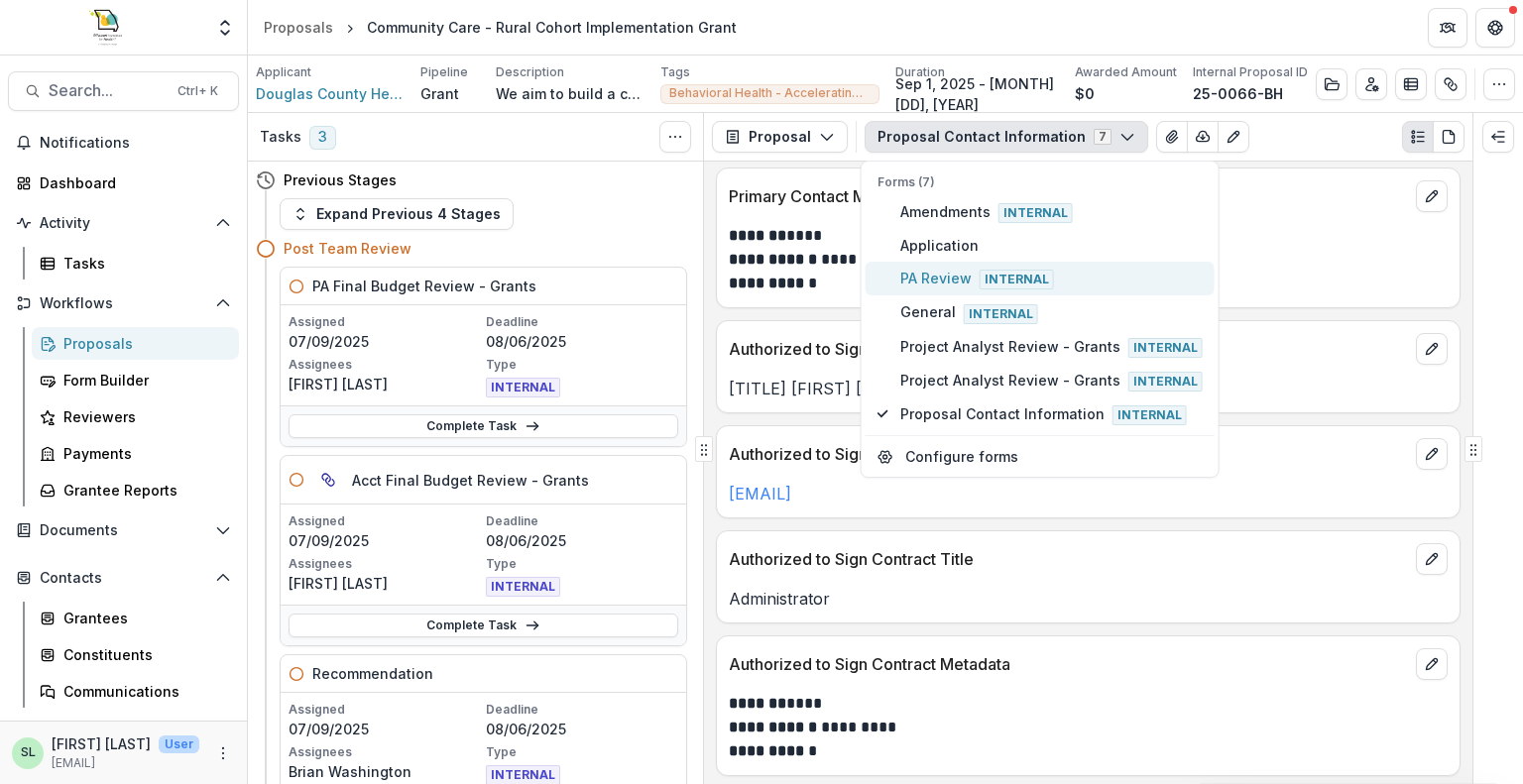 click on "PA Review Internal" at bounding box center (1051, 279) 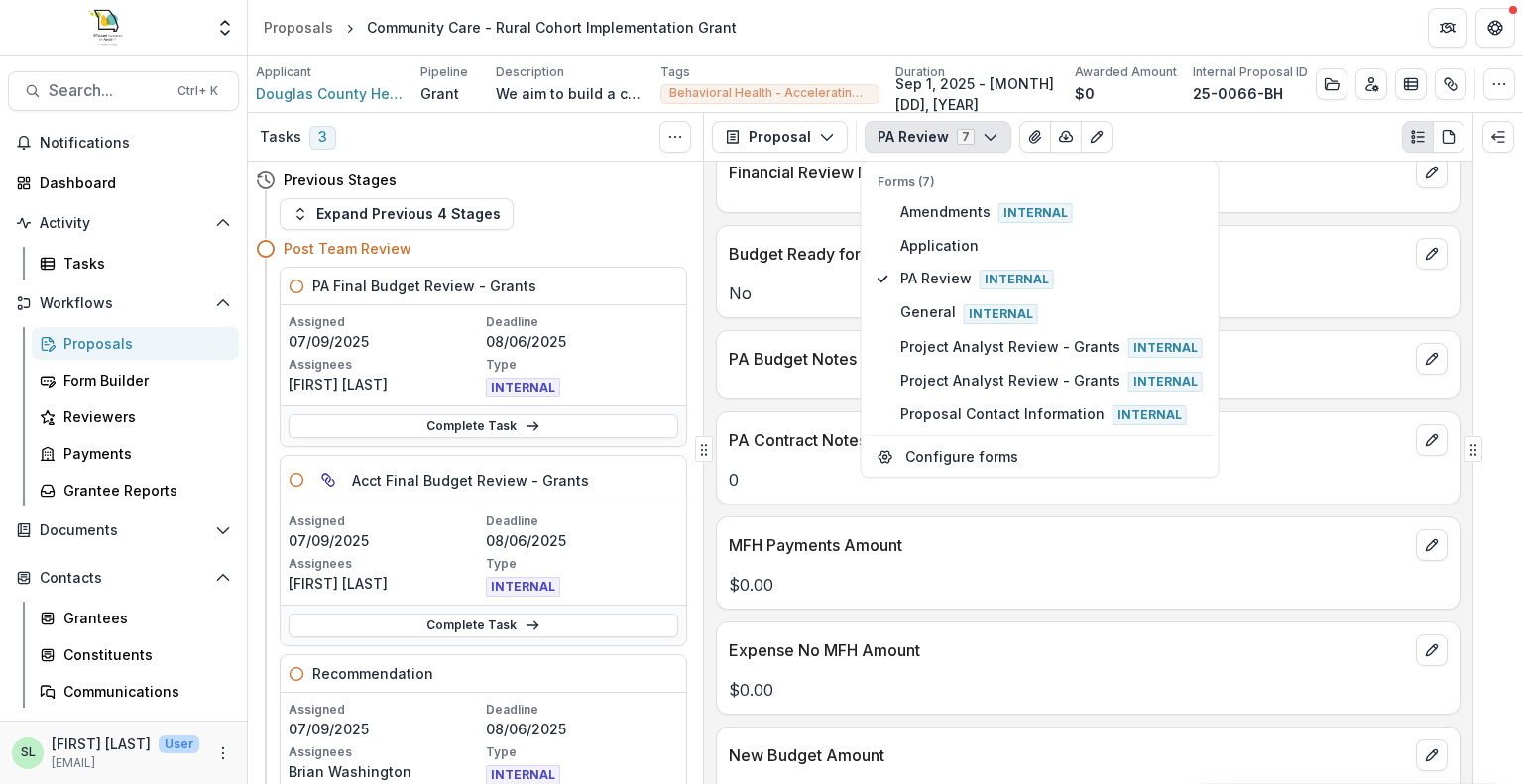 click on "PA Review 7 Forms (7) Amendments Internal Application PA Review Internal General Internal Project Analyst Review - Grants Internal Project Analyst Review - Grants Internal Proposal Contact Information Internal Configure forms Word Download Word Download (with field descriptions) Zip Download Preview Merged PDF Preview Merged PDF (Inline Images & PDFs) Preview Merged PDF (with field descriptions) Custom Download" at bounding box center [1164, 137] 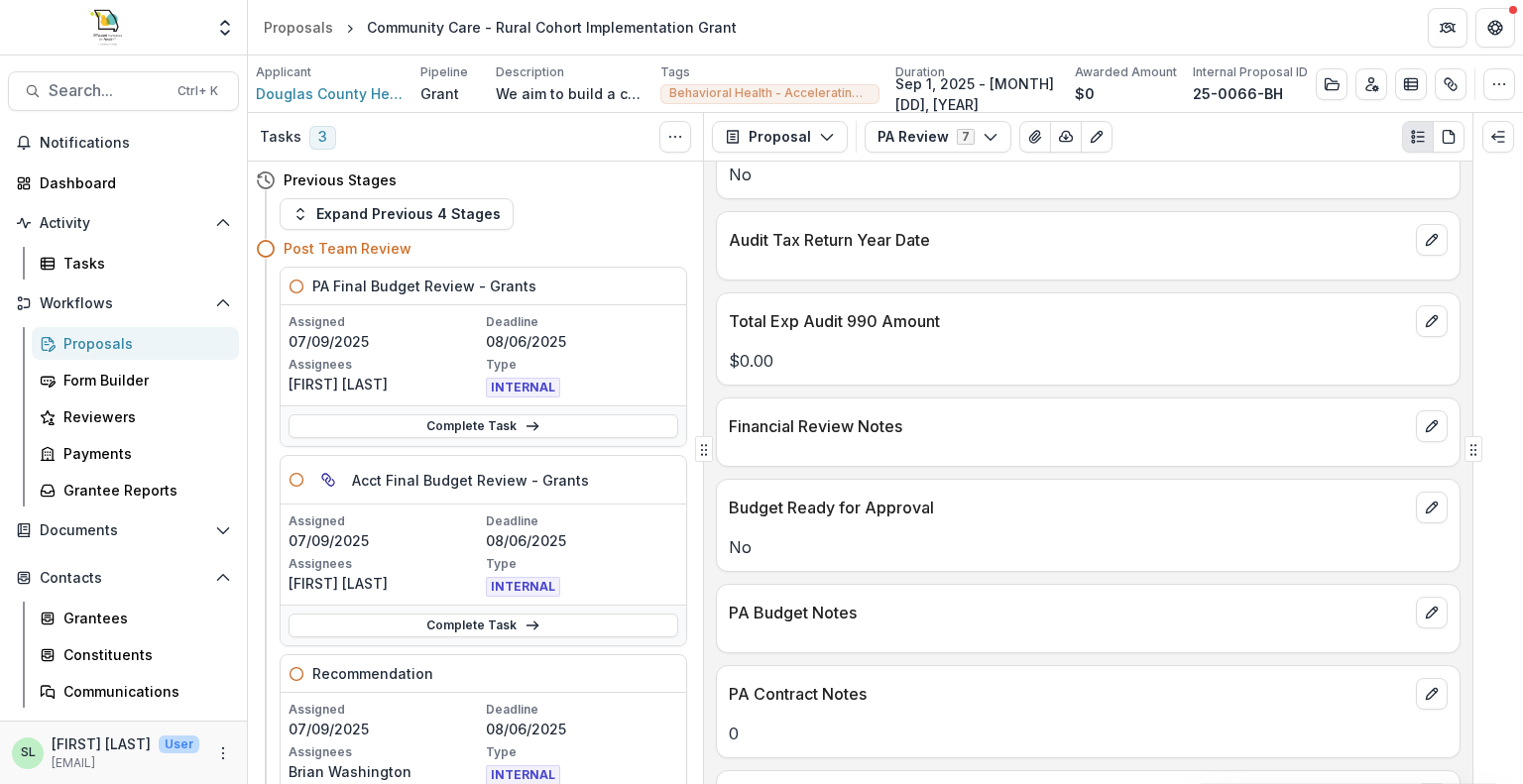 scroll, scrollTop: 0, scrollLeft: 0, axis: both 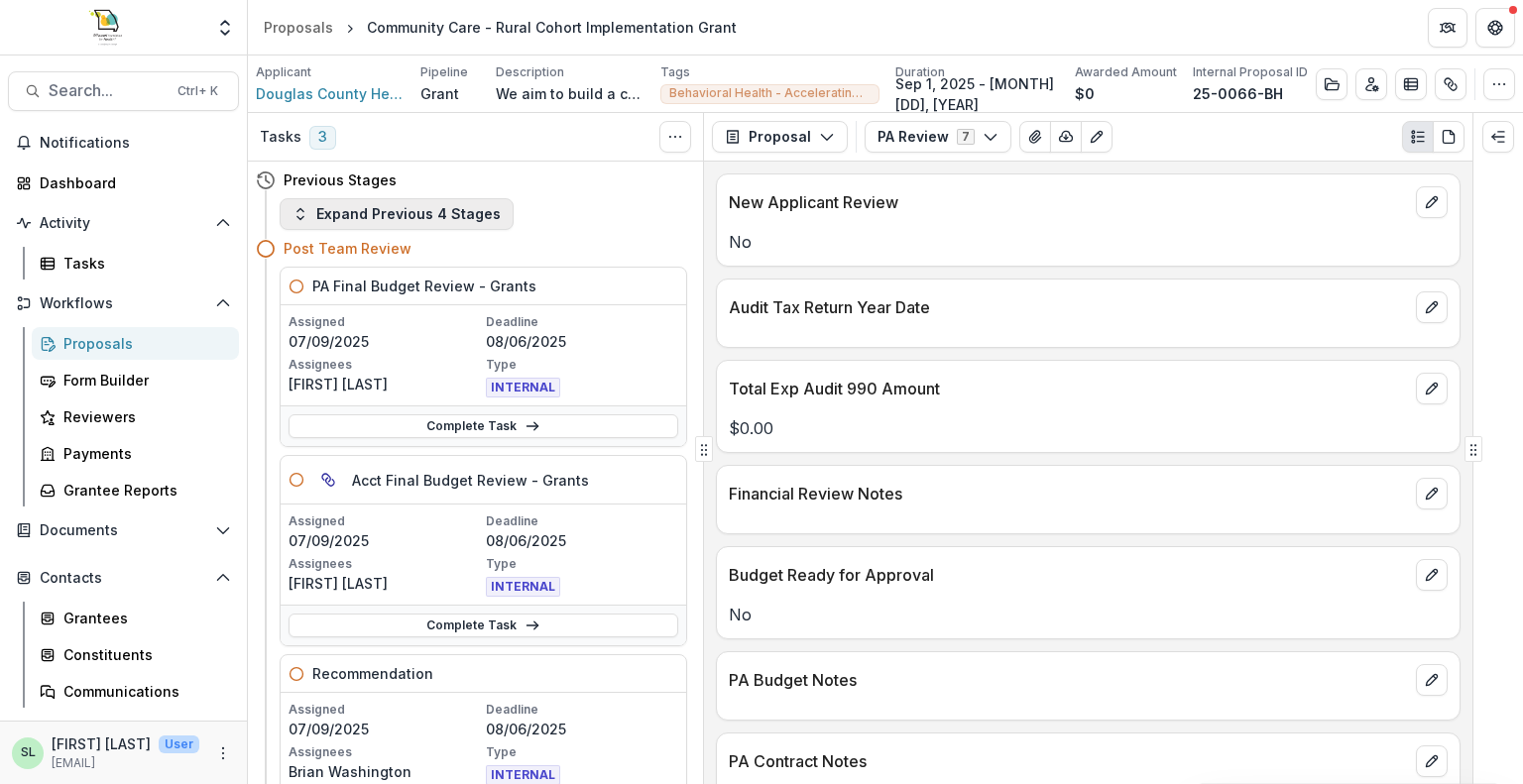 click on "Expand Previous 4 Stages" at bounding box center (397, 214) 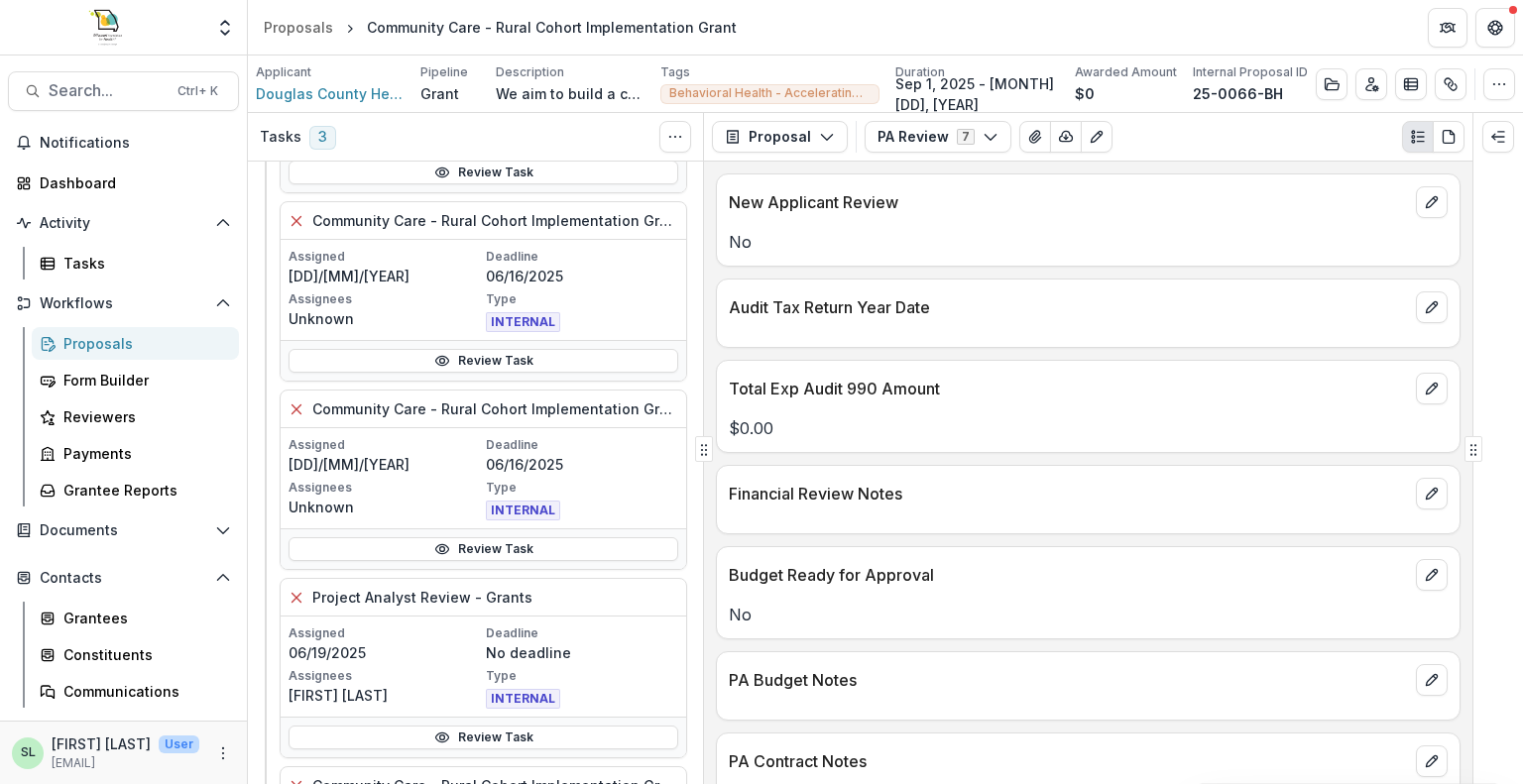 scroll, scrollTop: 892, scrollLeft: 0, axis: vertical 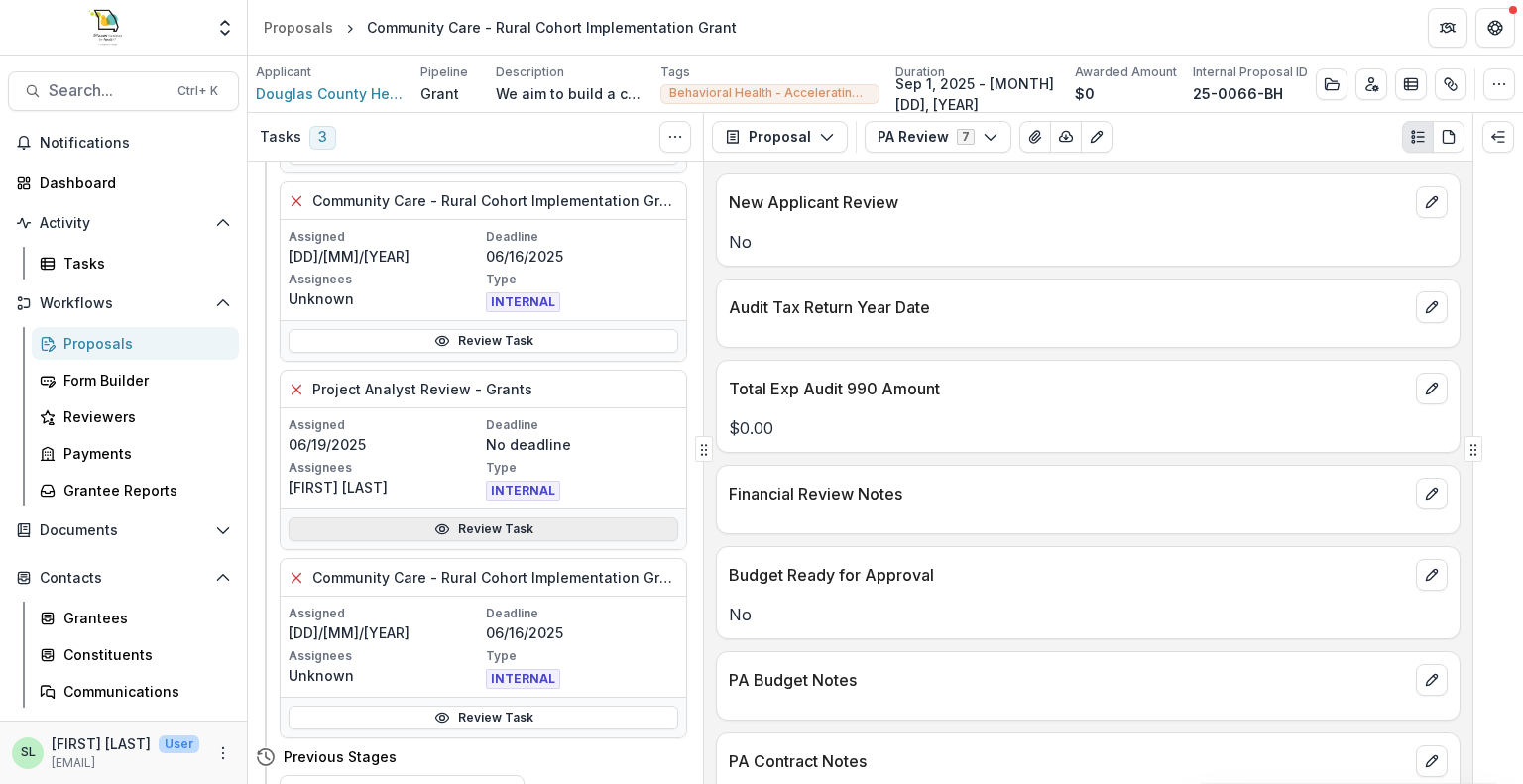 click 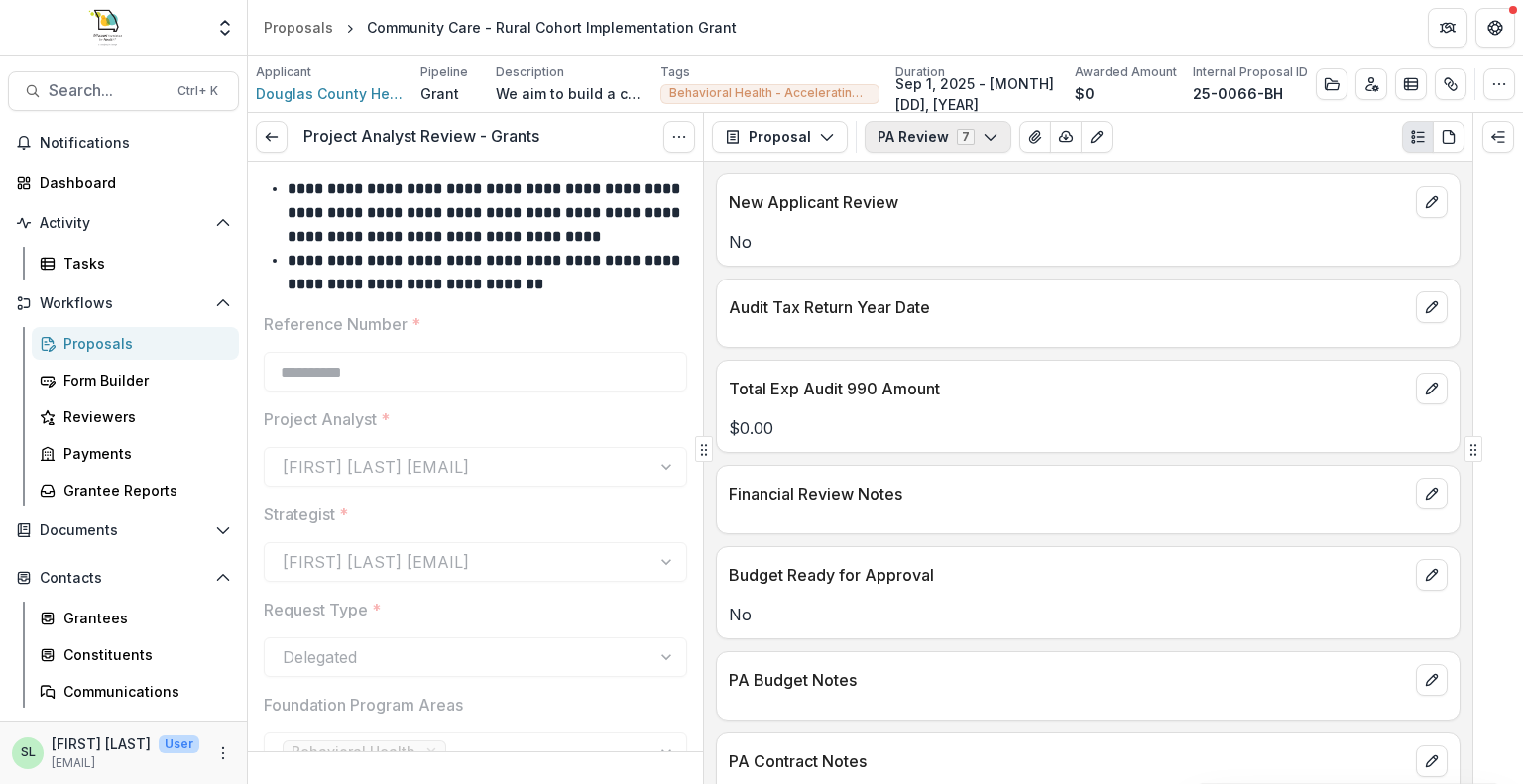 click on "PA Review 7" at bounding box center [938, 137] 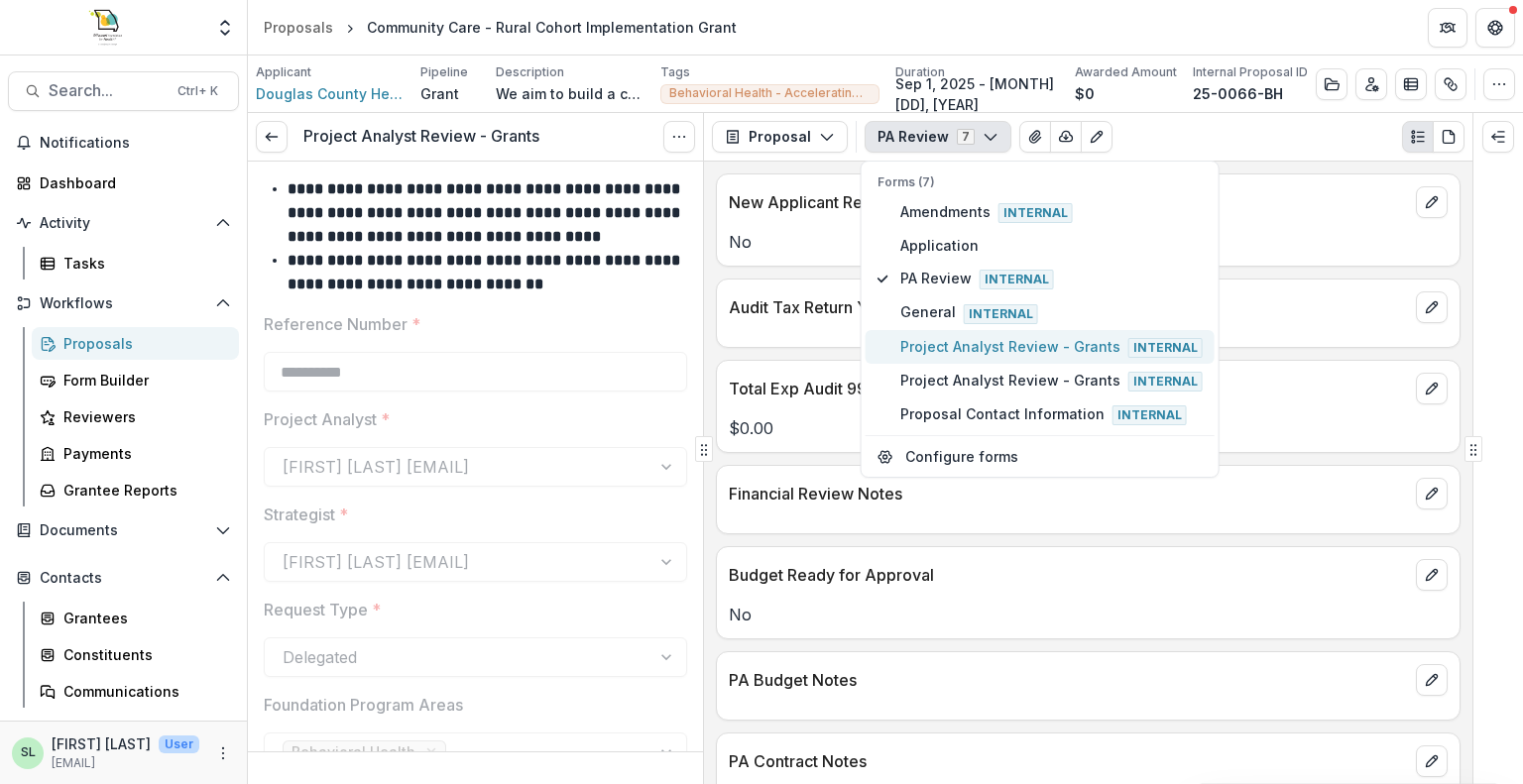 click on "Project Analyst Review - Grants Internal" at bounding box center (1051, 347) 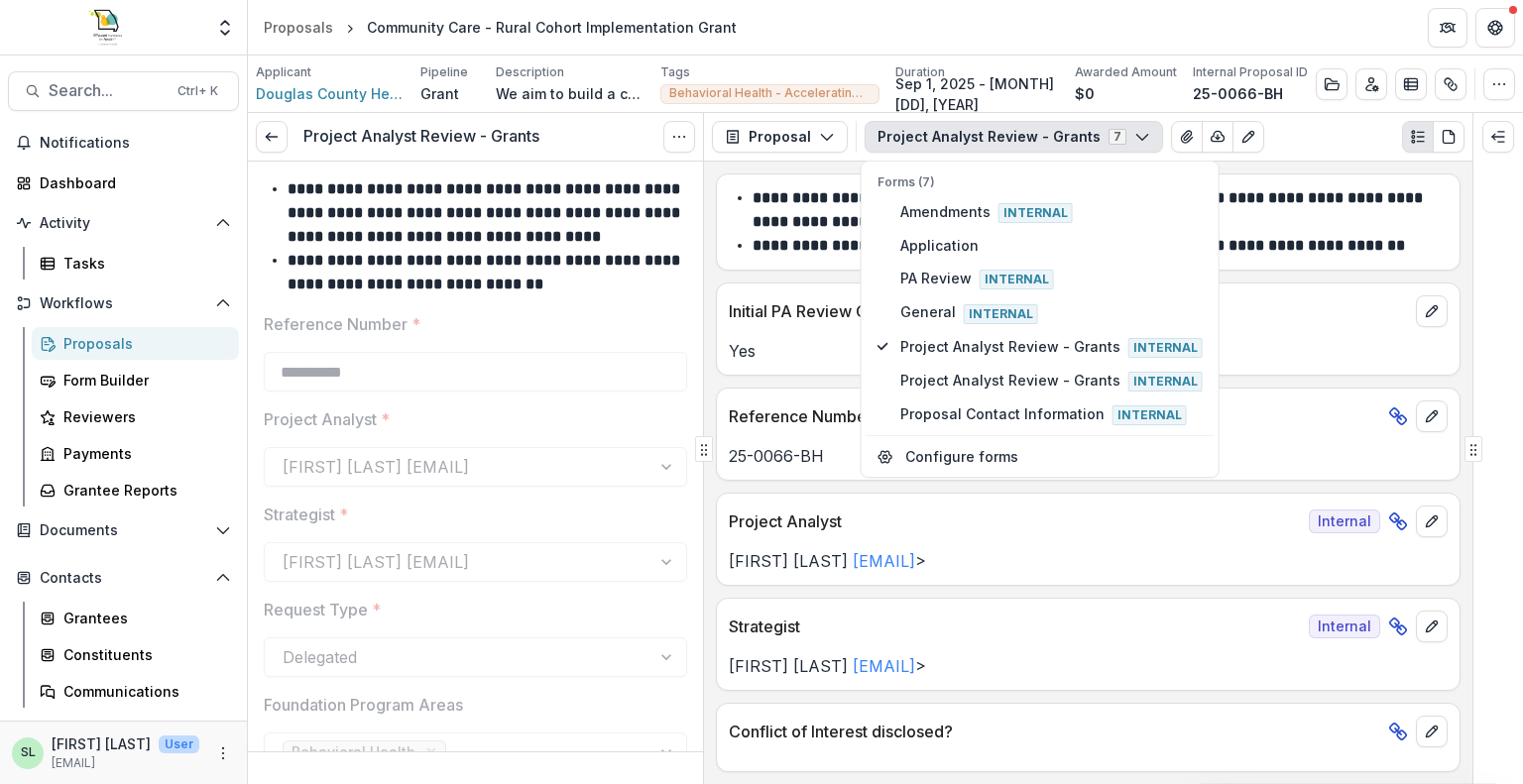 click on "Project Analyst Review - Grants 7 Forms (7) Amendments Internal Application PA Review Internal General Internal Project Analyst Review - Grants Internal Project Analyst Review - Grants Internal Proposal Contact Information Internal Configure forms Word Download Word Download (with field descriptions) Zip Download Preview Merged PDF Preview Merged PDF (Inline Images & PDFs) Preview Merged PDF (with field descriptions) Custom Download" at bounding box center [1164, 137] 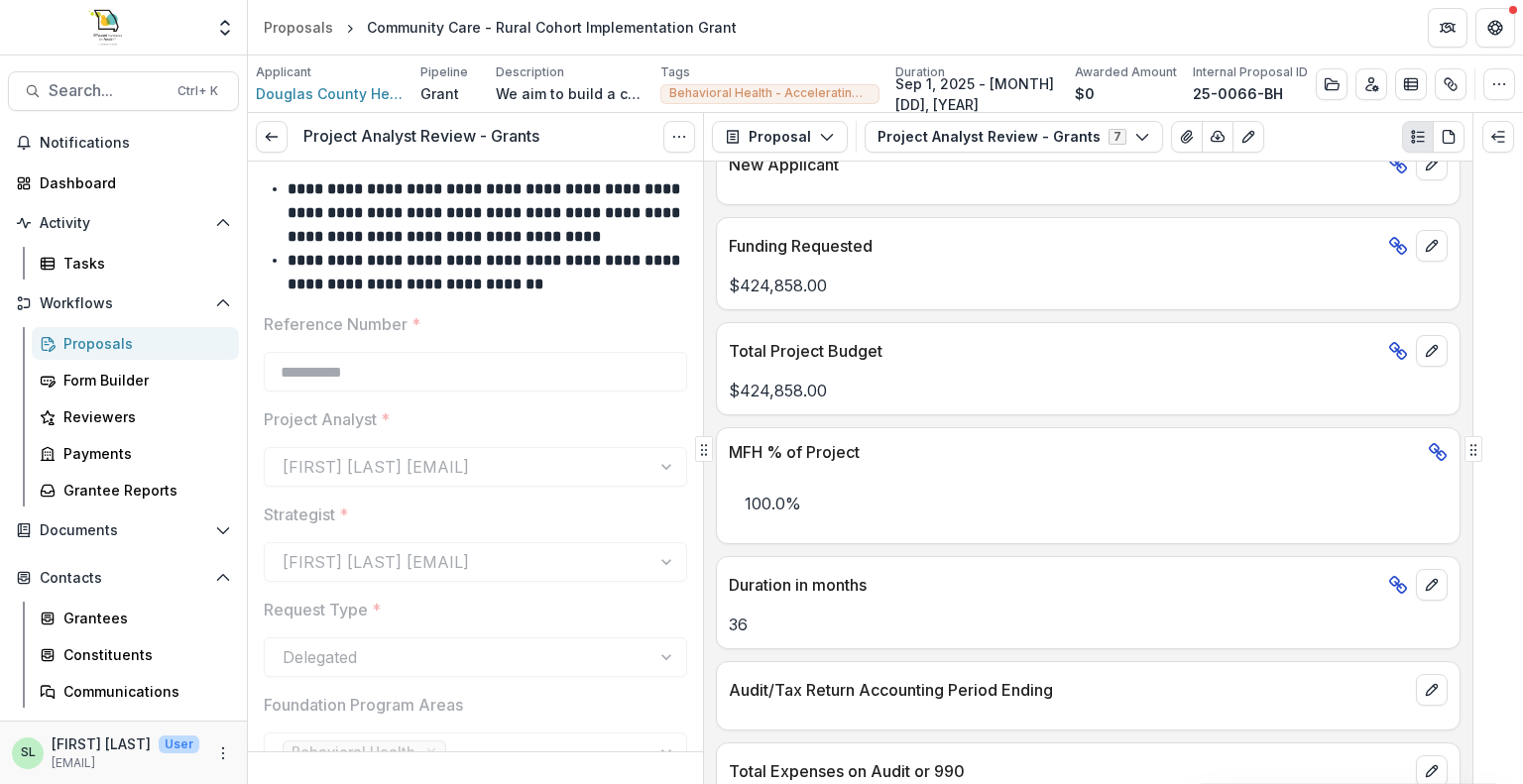 scroll, scrollTop: 1487, scrollLeft: 0, axis: vertical 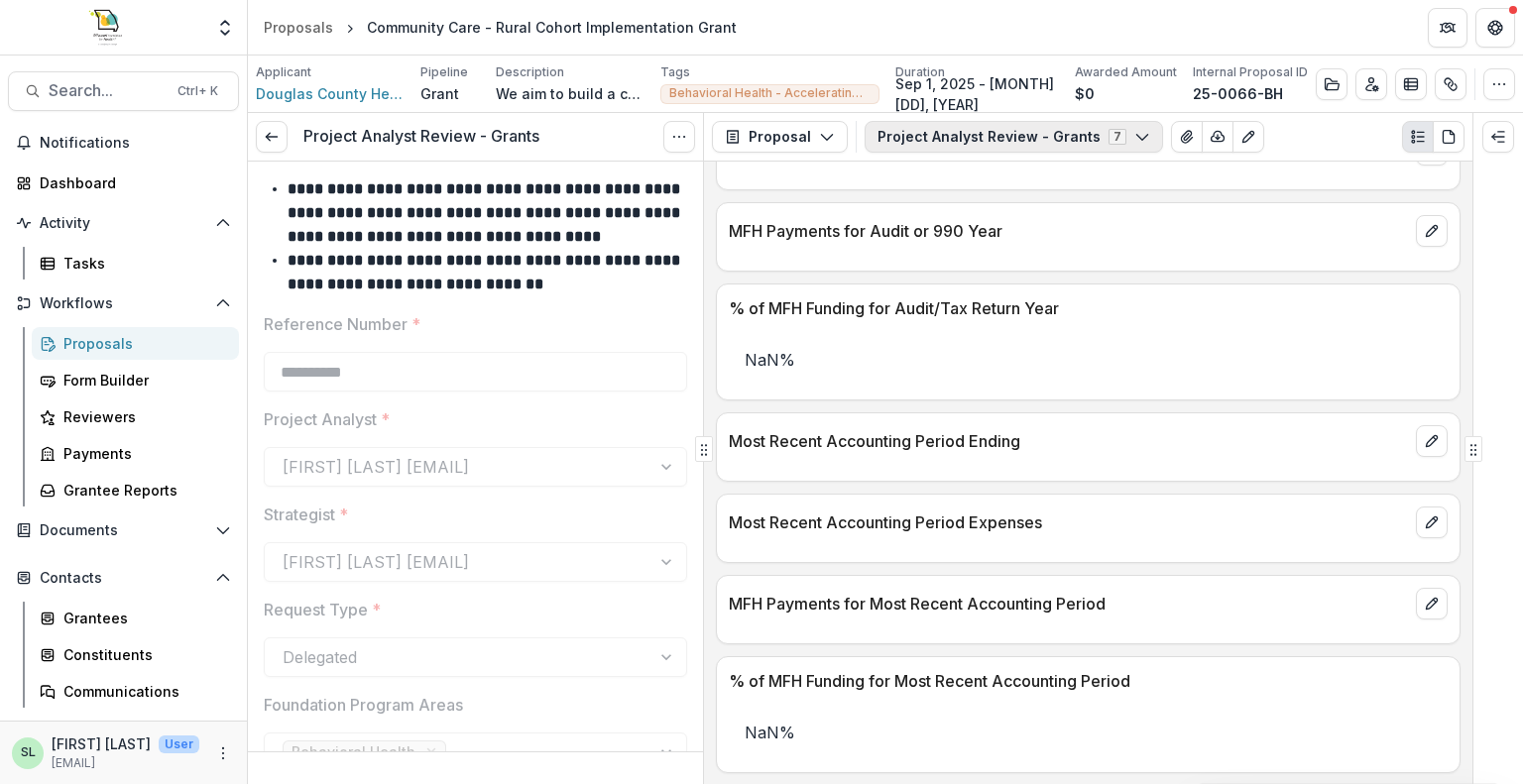 click on "Project Analyst Review - Grants 7" at bounding box center (1013, 137) 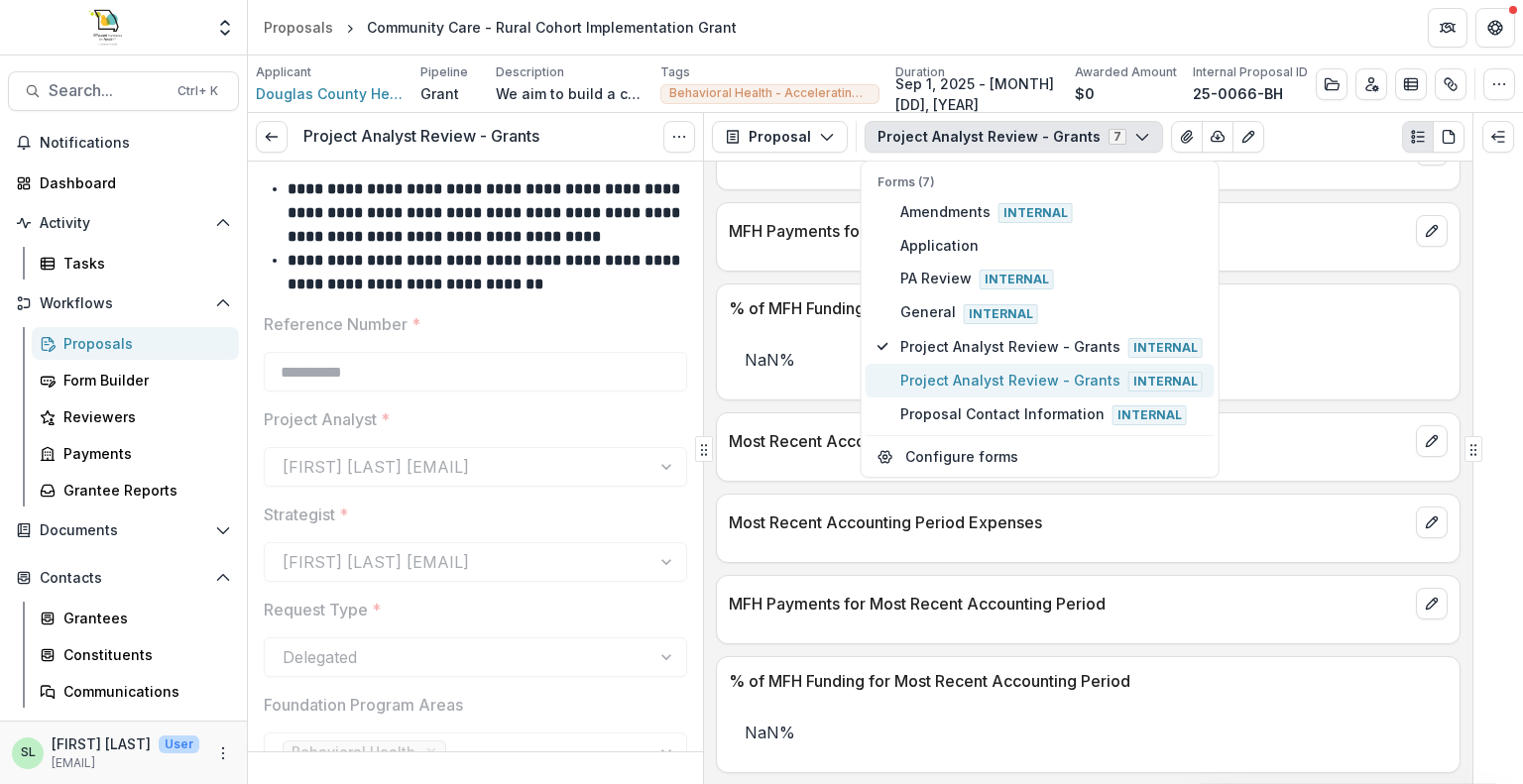 click on "Project Analyst Review - Grants Internal" at bounding box center (1051, 381) 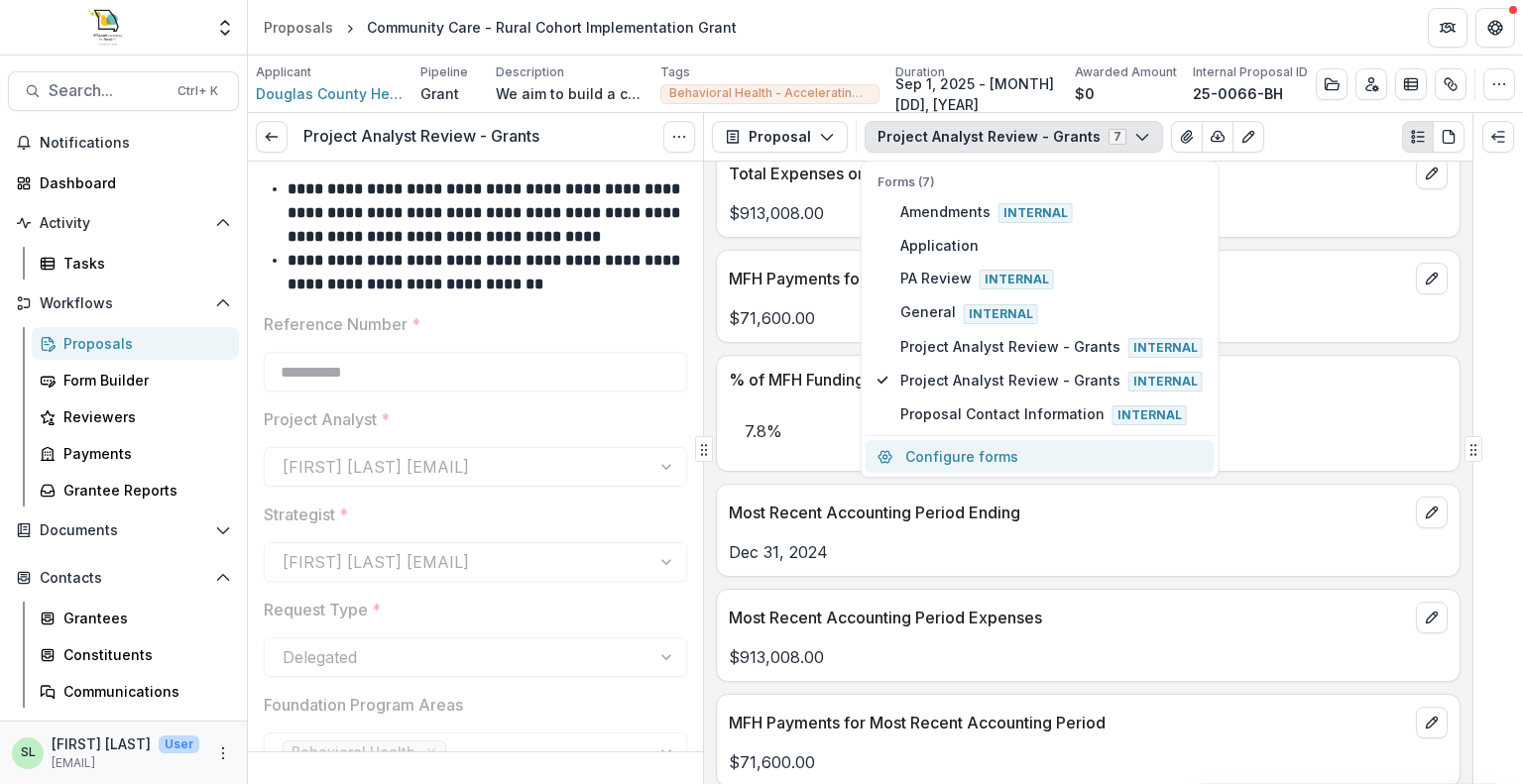 scroll, scrollTop: 2166, scrollLeft: 0, axis: vertical 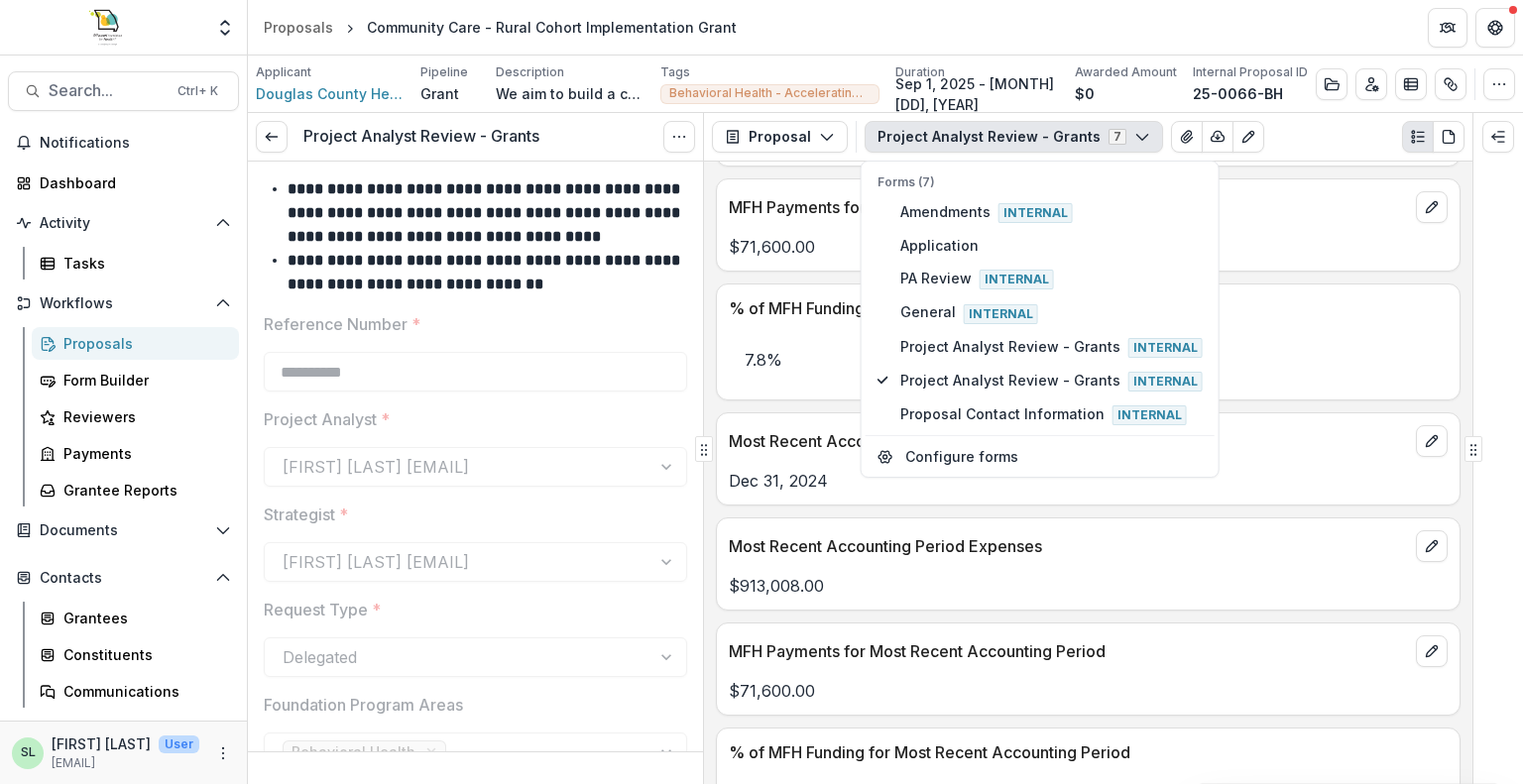 click on "MFH Payments for Audit or 990 Year" at bounding box center (1068, 207) 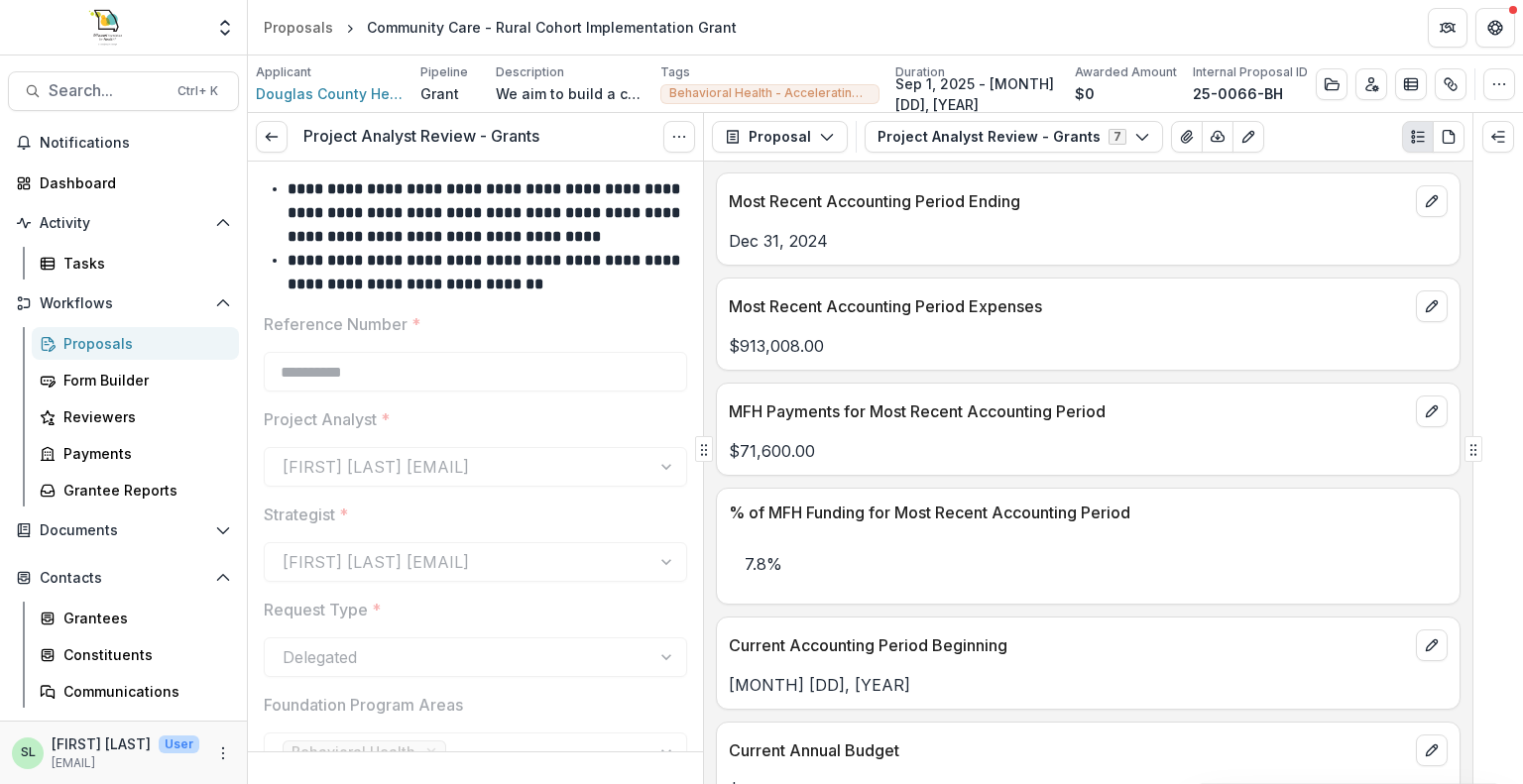 scroll, scrollTop: 2285, scrollLeft: 0, axis: vertical 